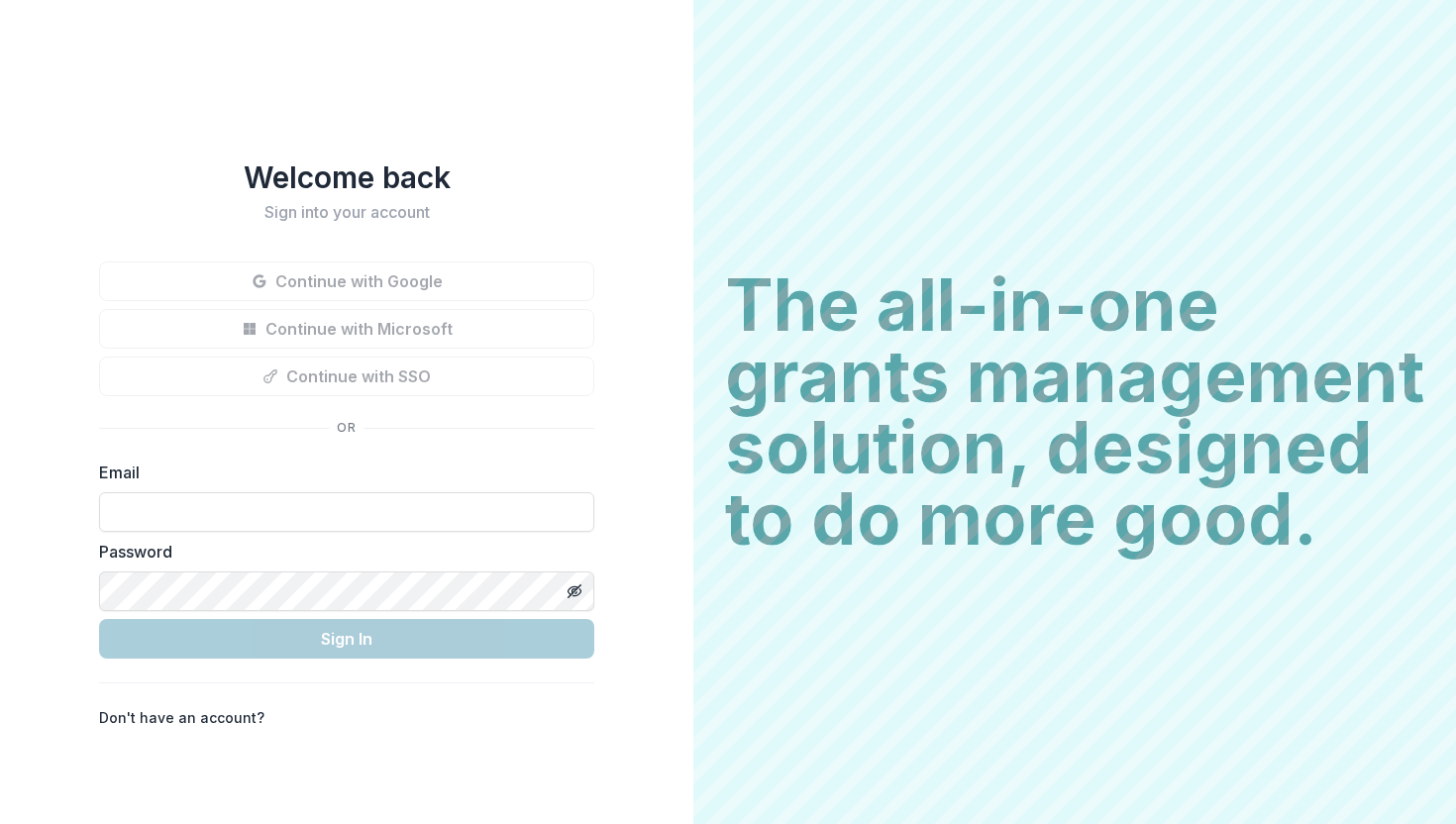 scroll, scrollTop: 0, scrollLeft: 0, axis: both 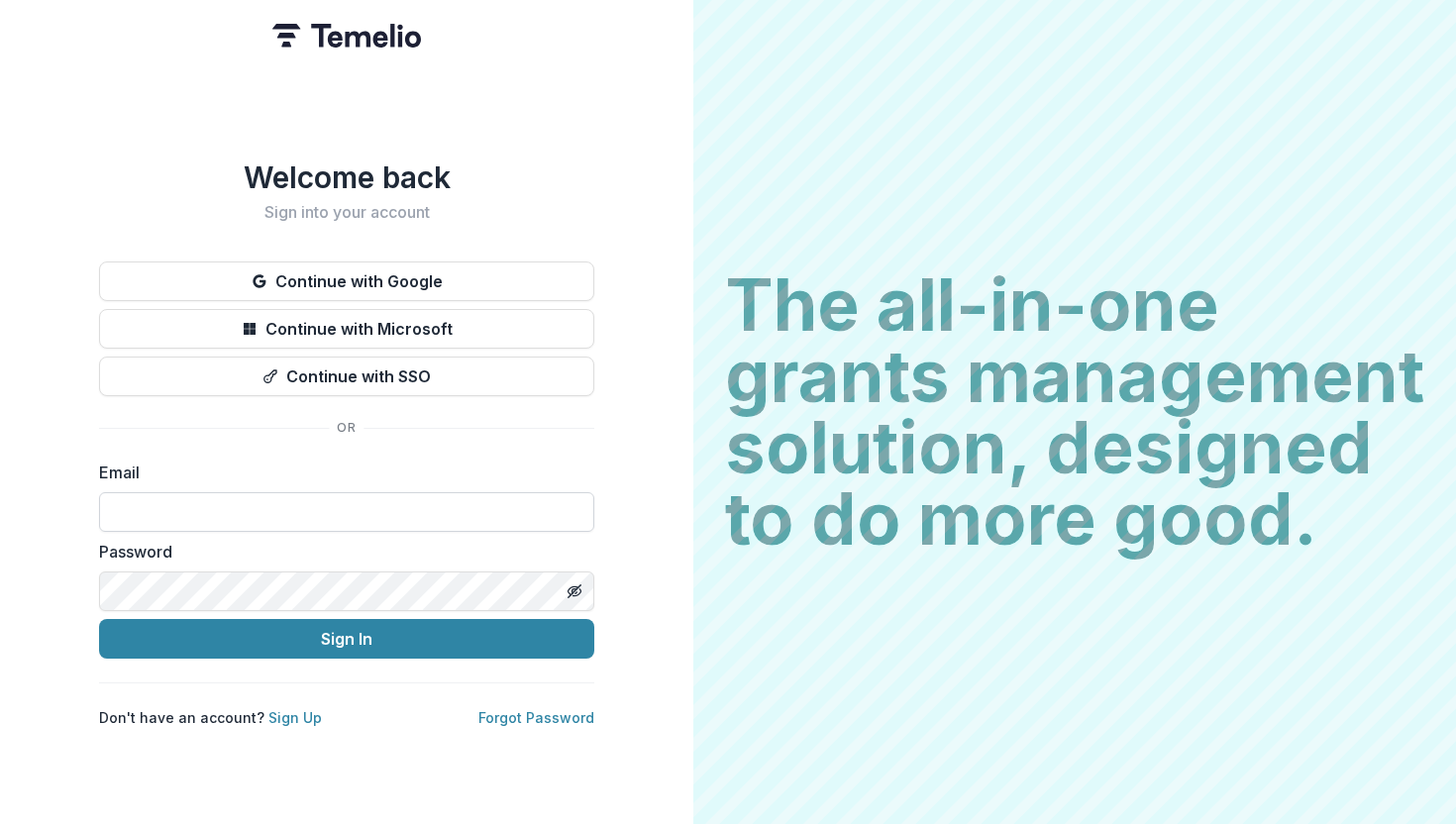click at bounding box center (347, 512) 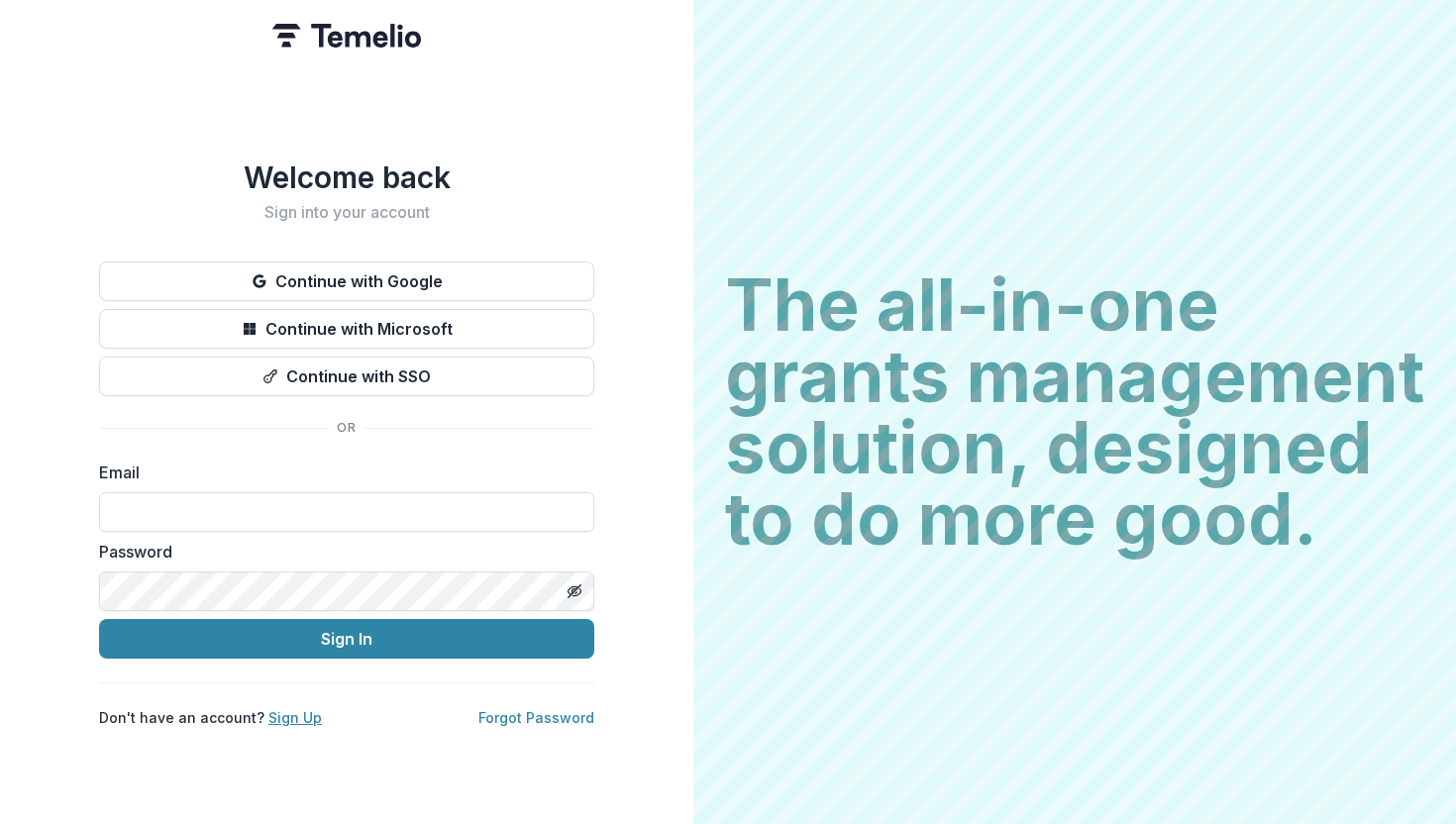 click on "Sign Up" at bounding box center (295, 717) 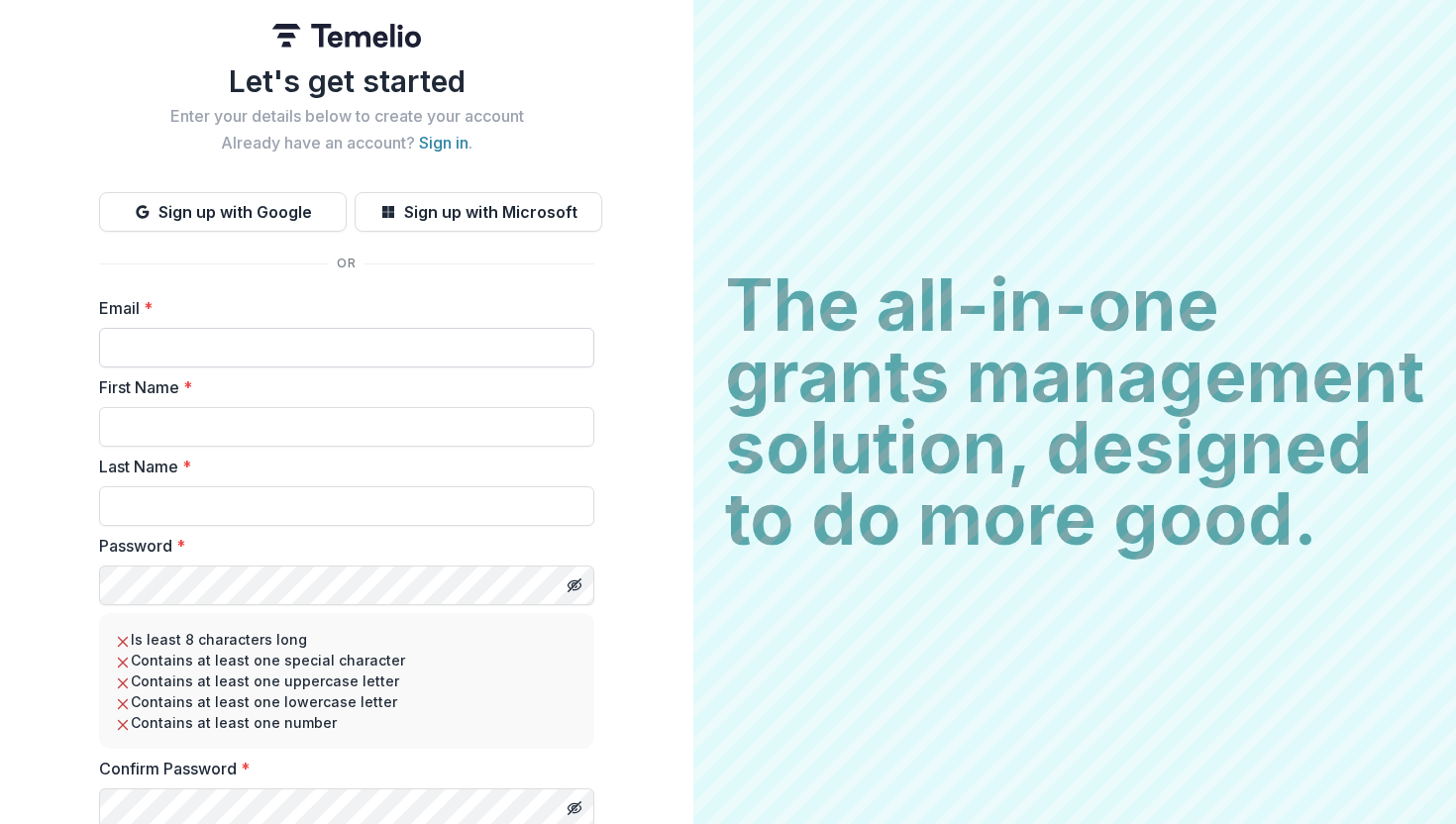 click on "Email *" at bounding box center [347, 348] 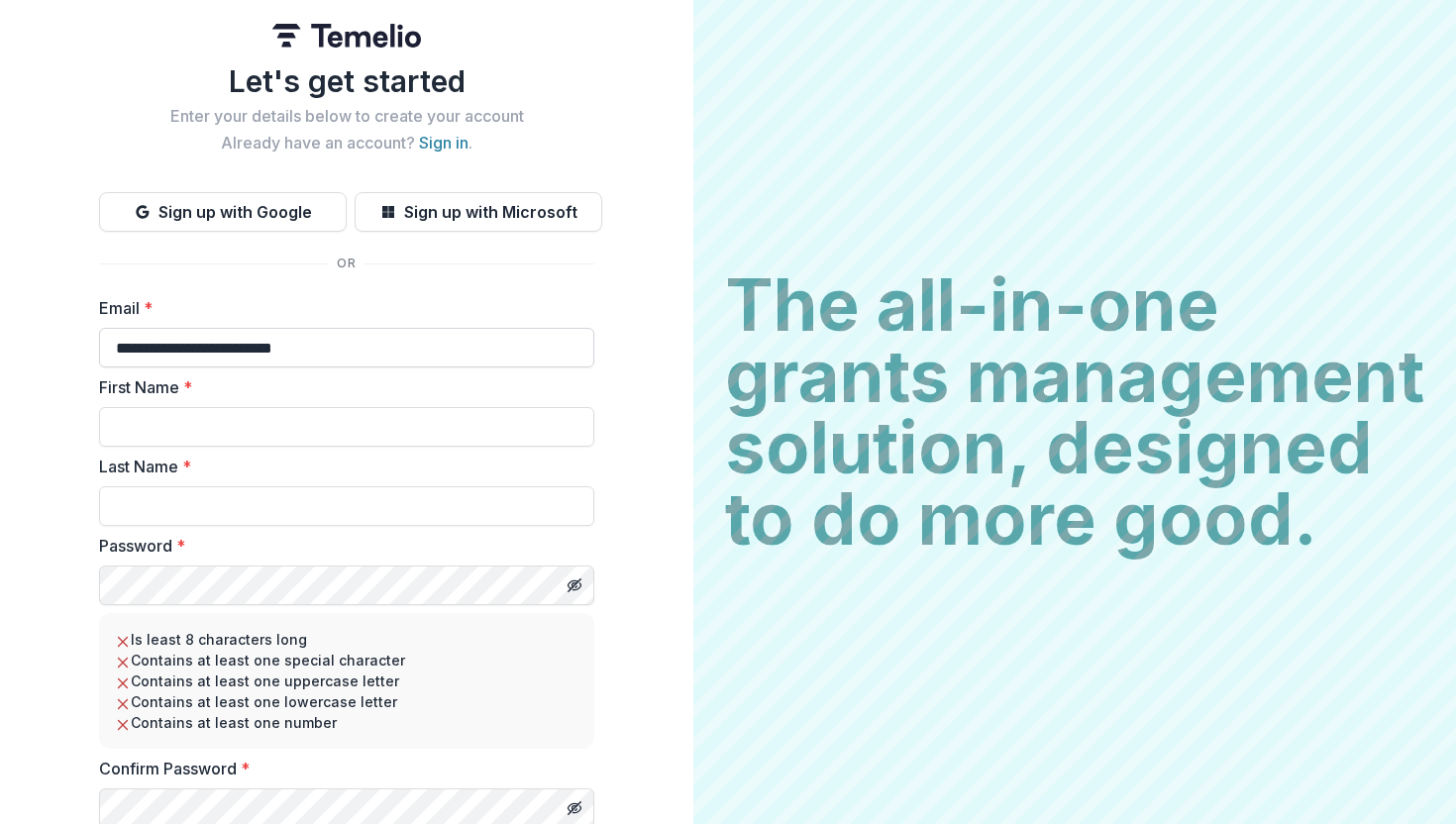type on "******" 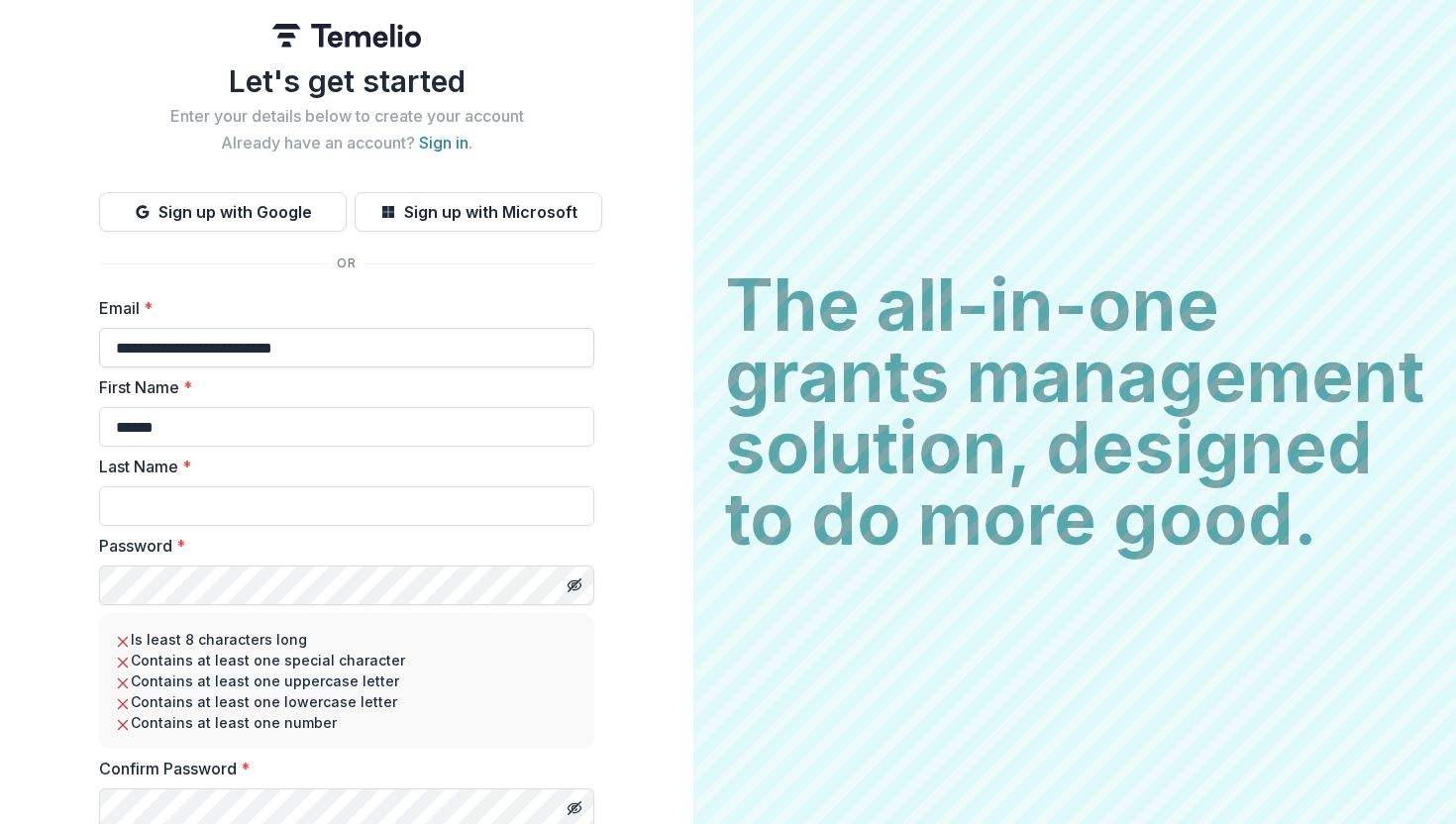 type on "******" 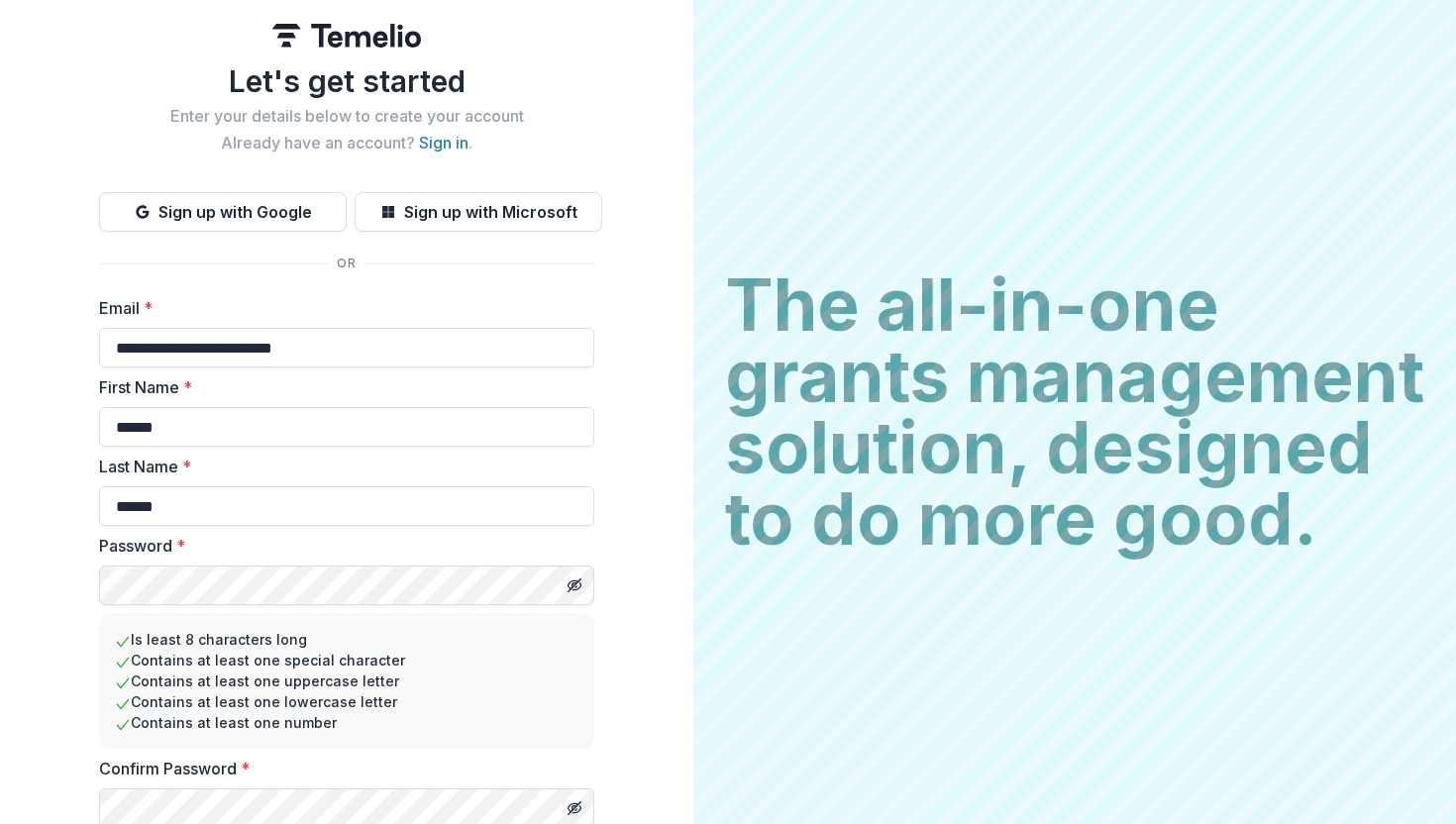 scroll, scrollTop: 75, scrollLeft: 0, axis: vertical 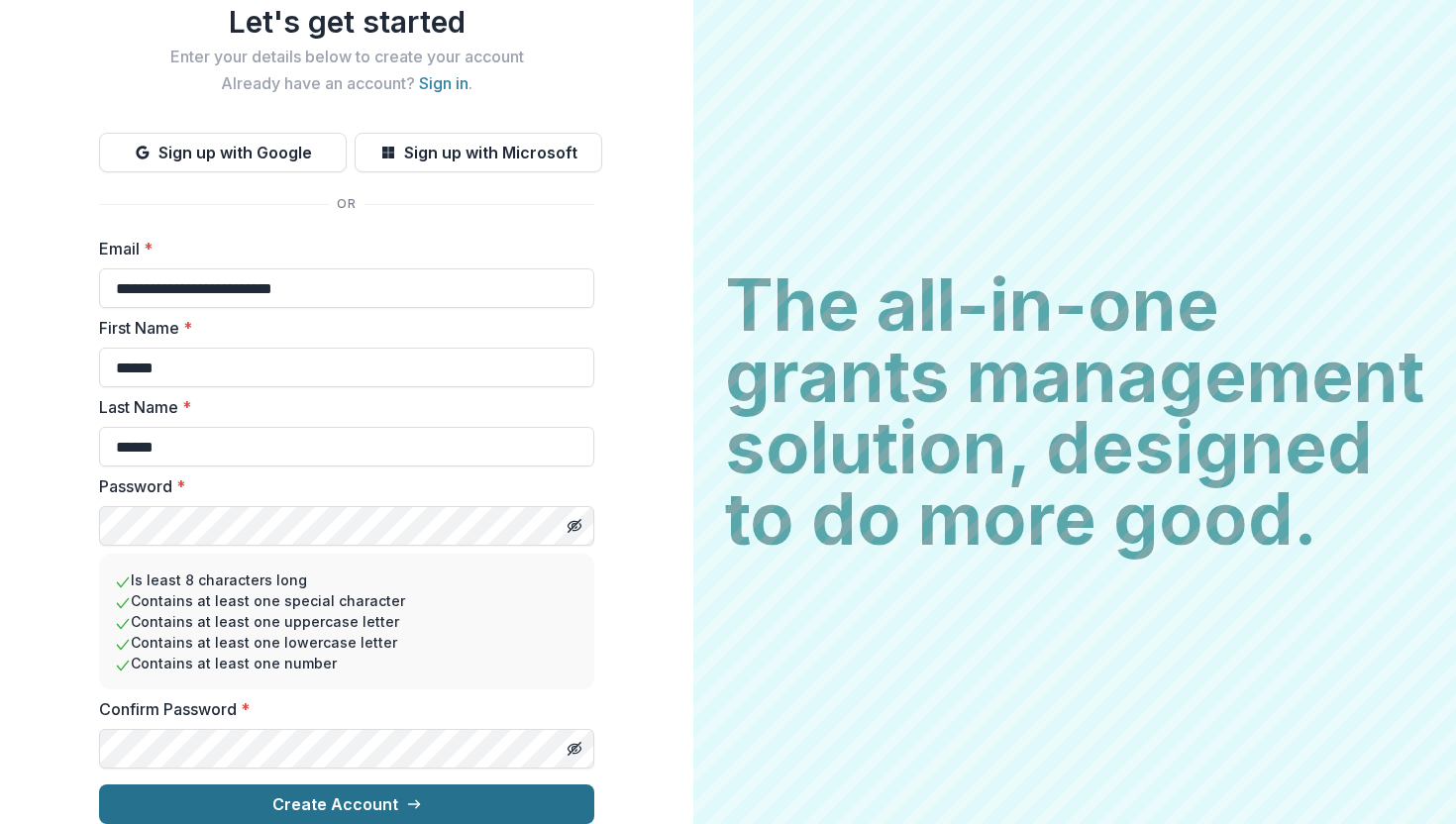 click on "Create Account" at bounding box center [347, 804] 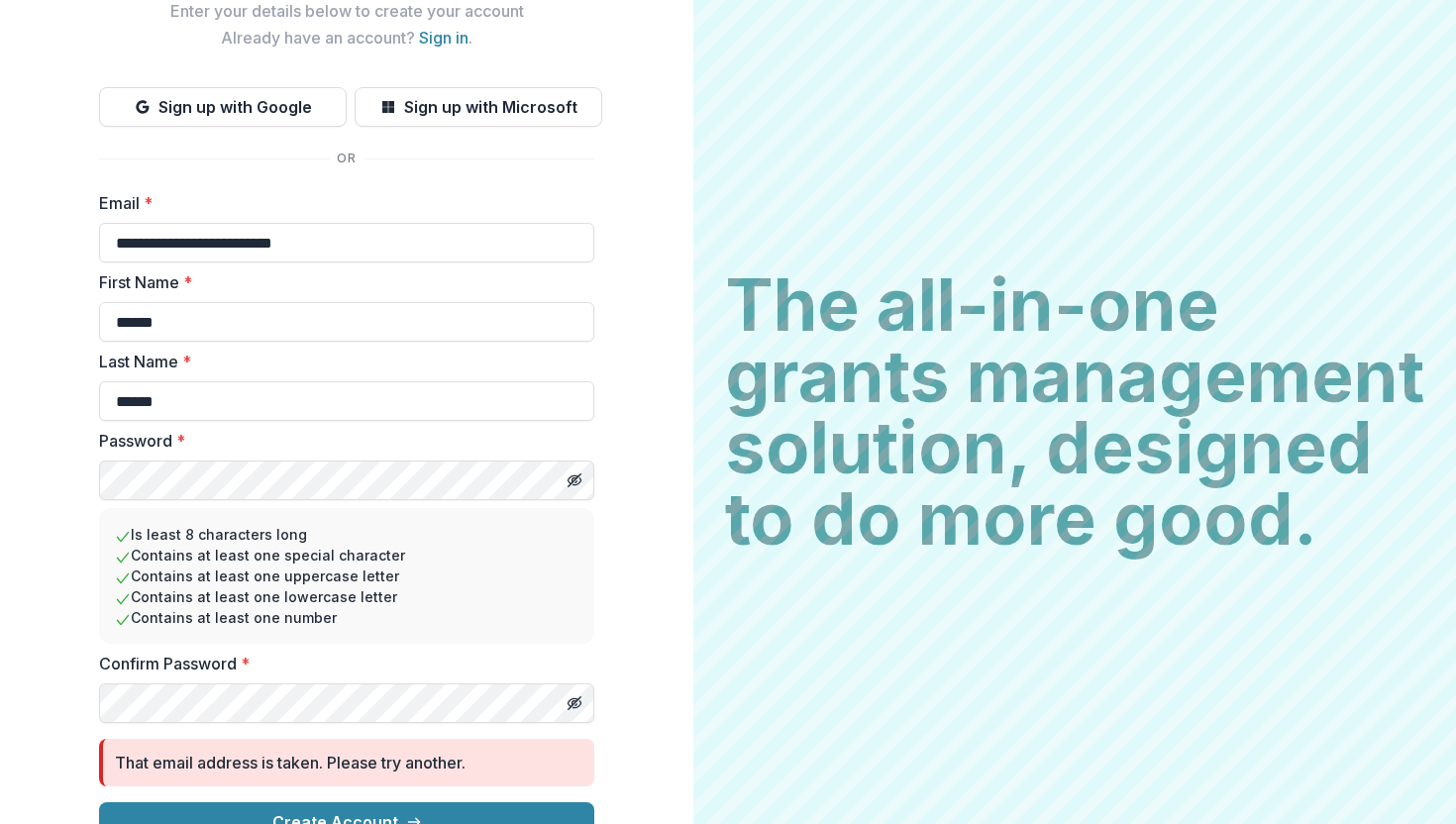 scroll, scrollTop: 130, scrollLeft: 0, axis: vertical 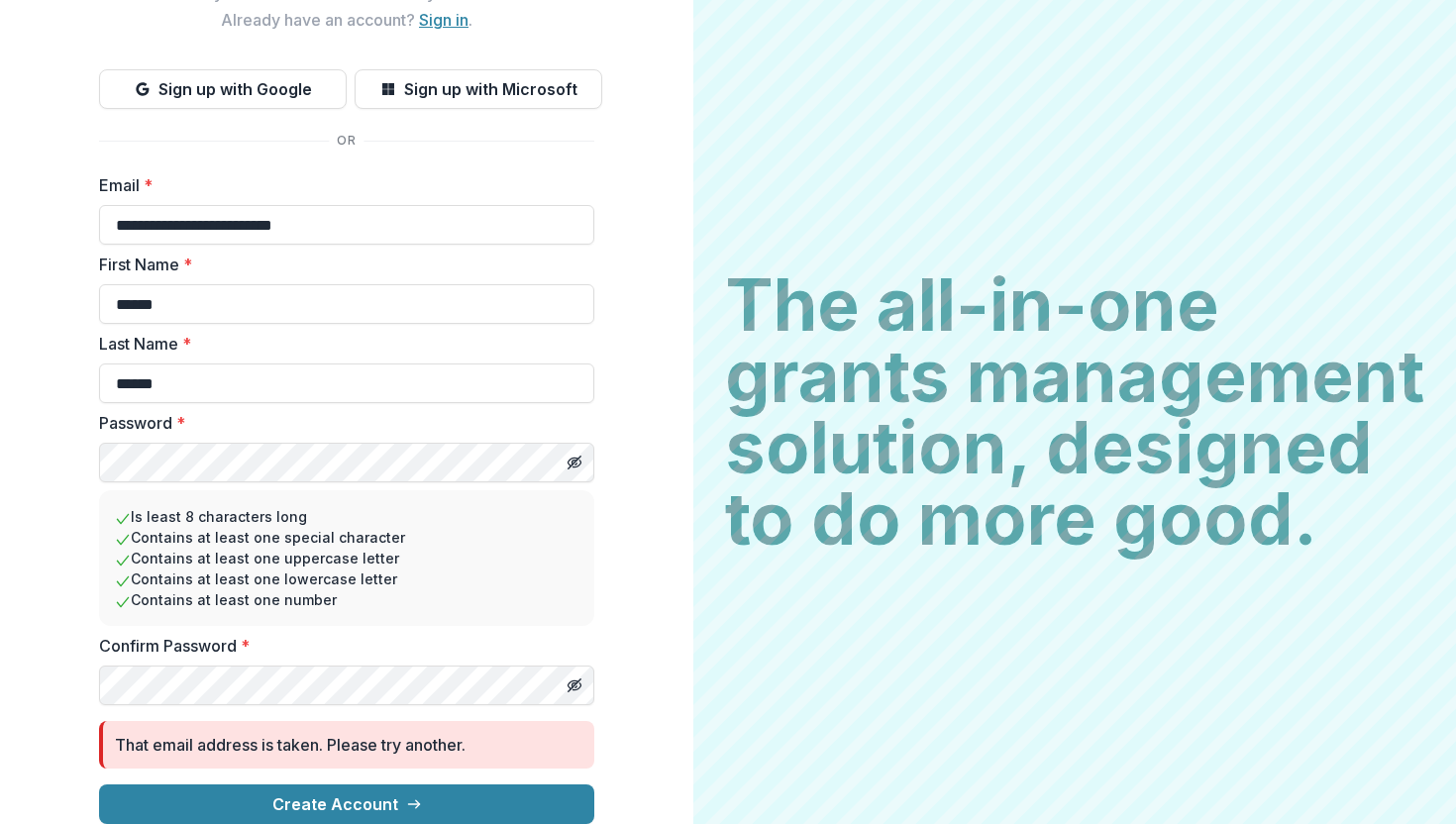 click on "Sign in" at bounding box center [444, 20] 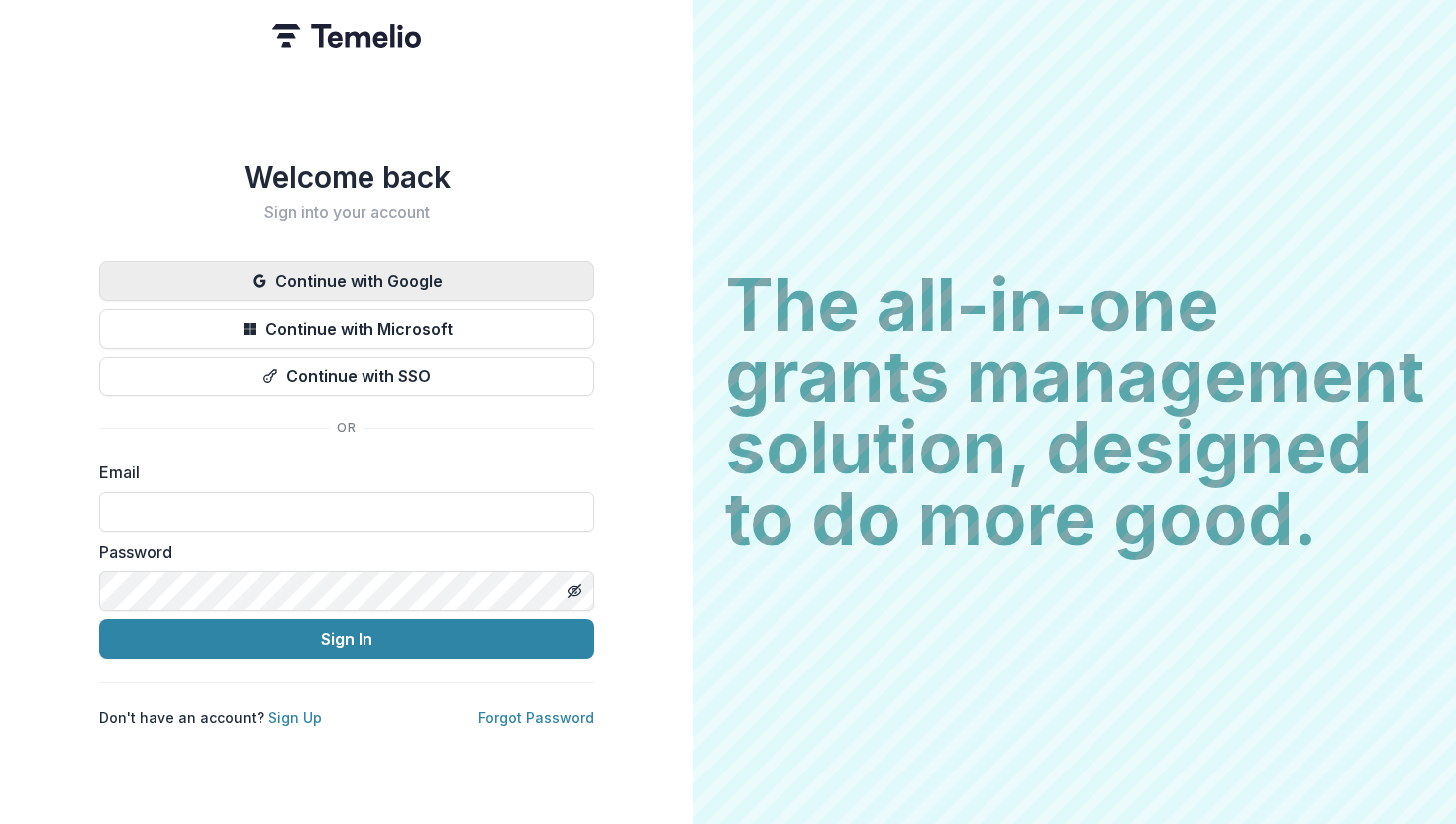 click on "Continue with Google" at bounding box center [347, 281] 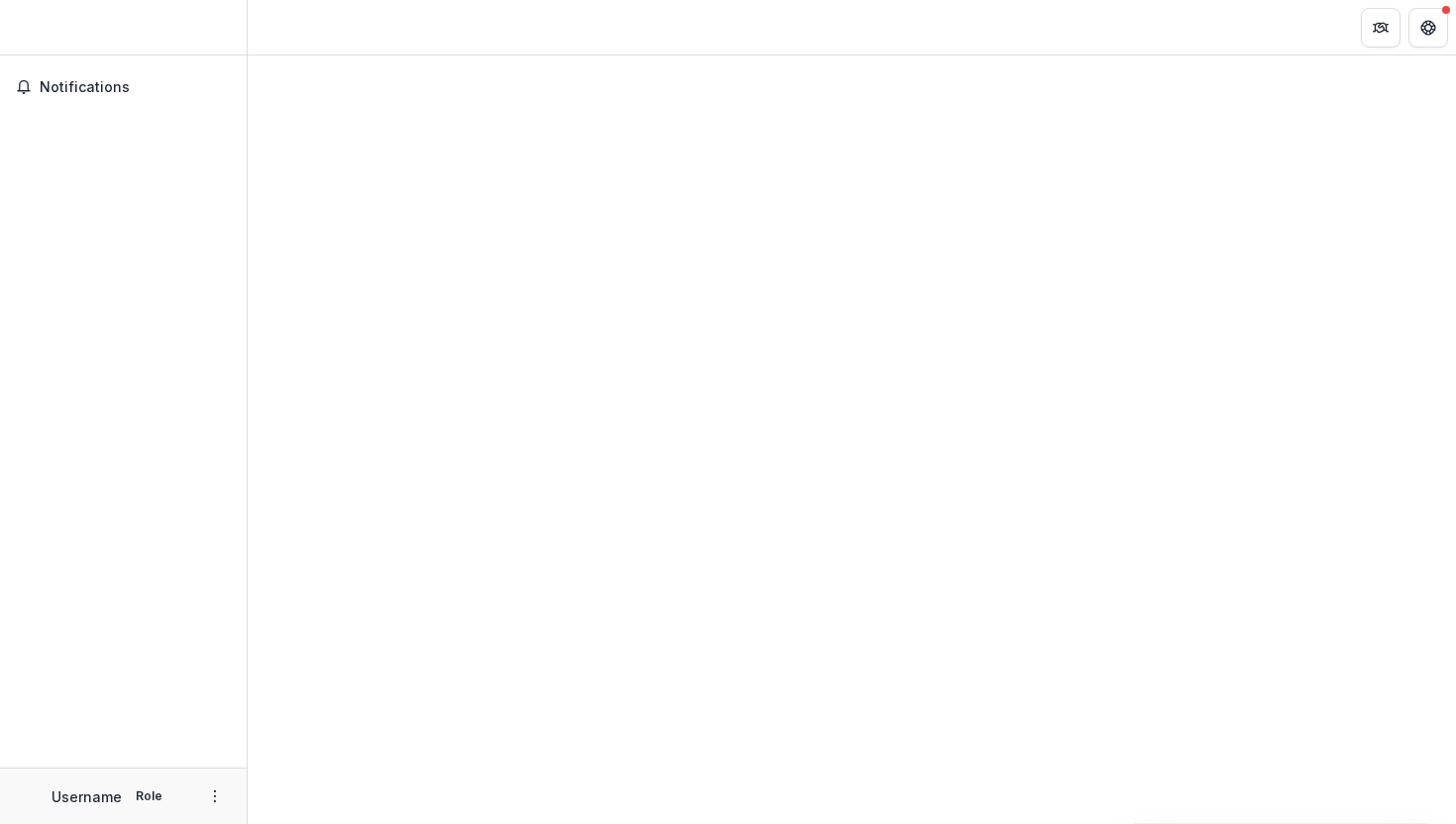 scroll, scrollTop: 0, scrollLeft: 0, axis: both 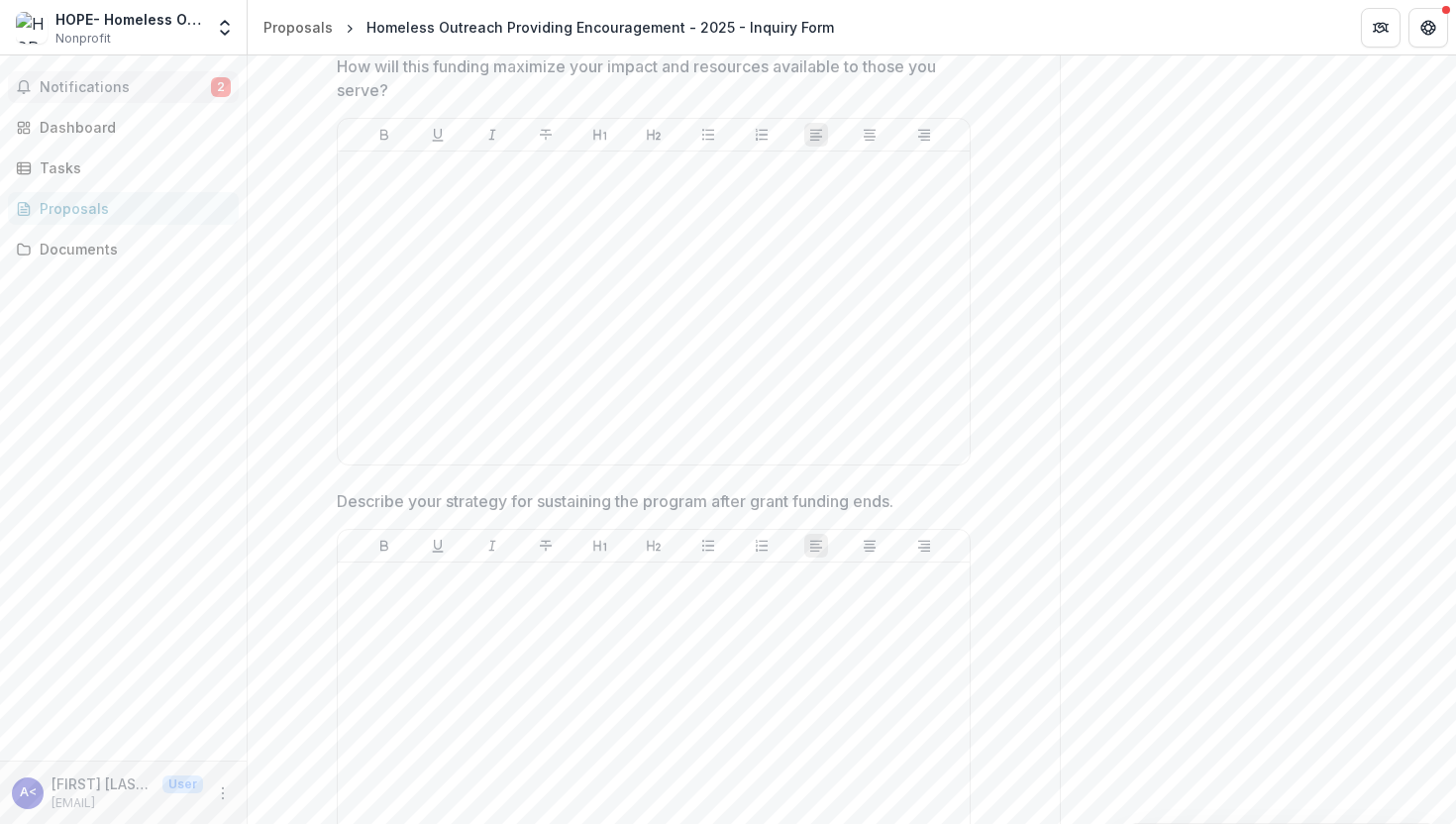 click on "Notifications" at bounding box center [125, 87] 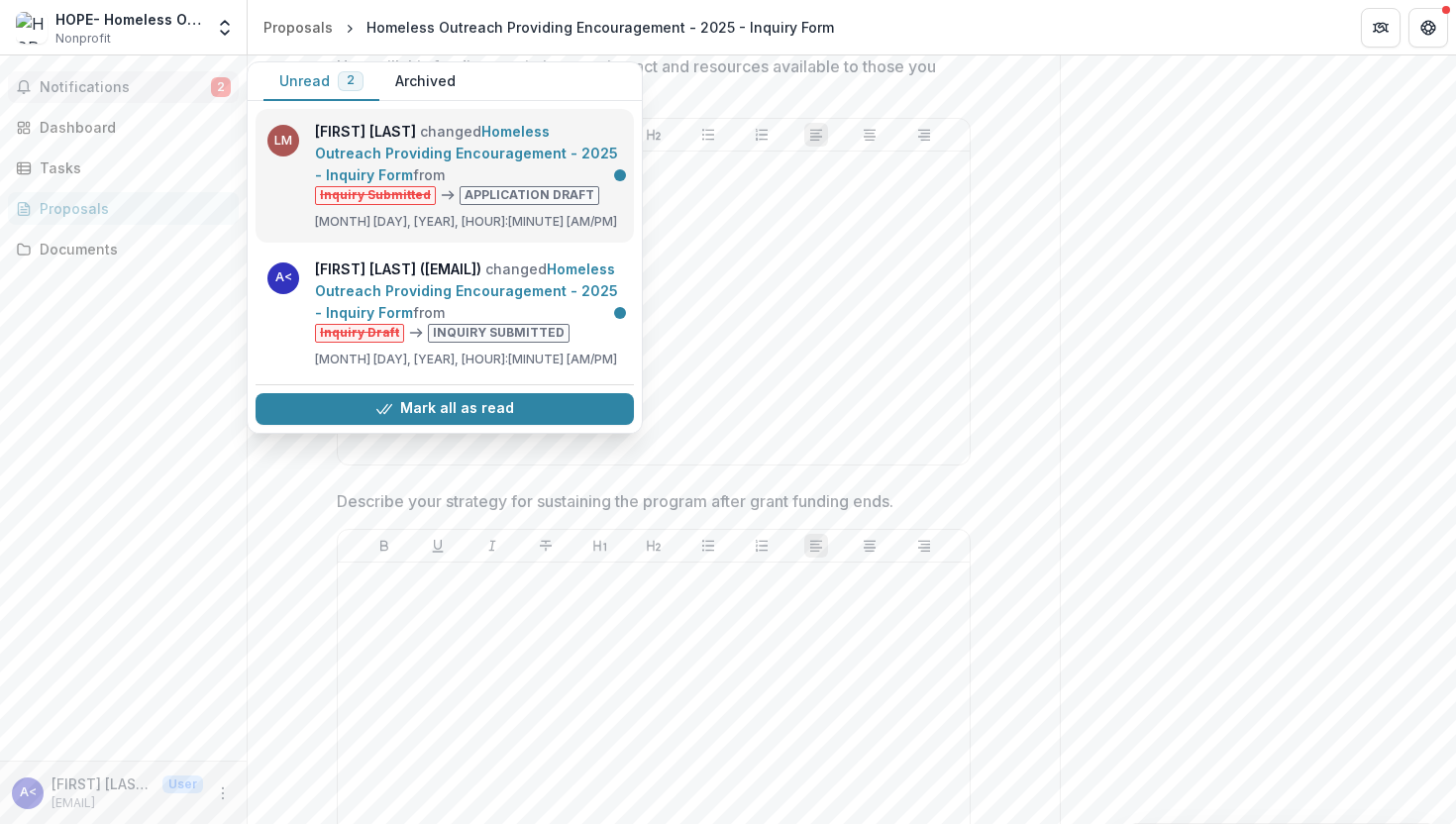 click on "Homeless Outreach Providing Encouragement - 2025 - Inquiry Form" at bounding box center [467, 153] 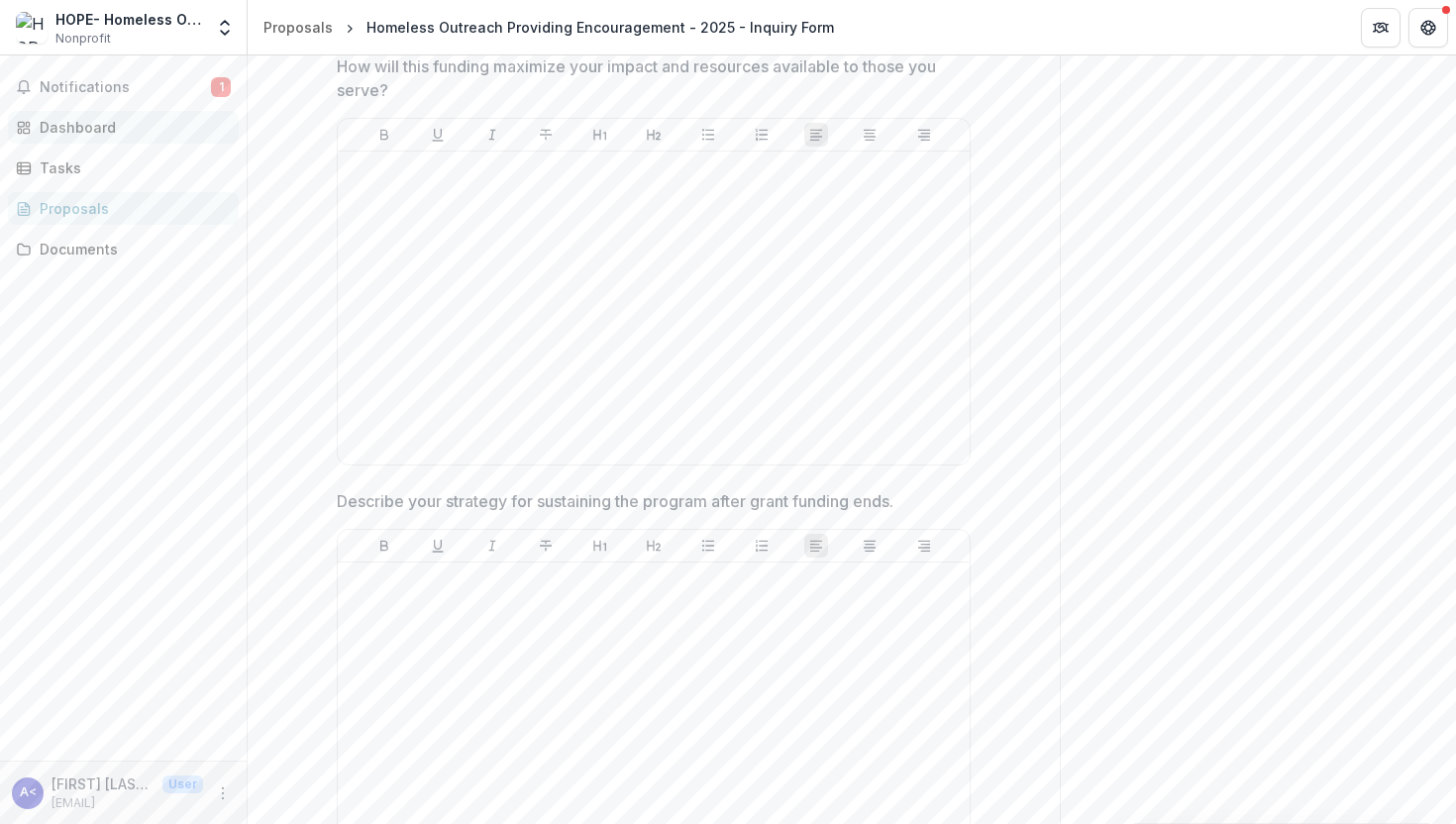 click on "Dashboard" at bounding box center [131, 127] 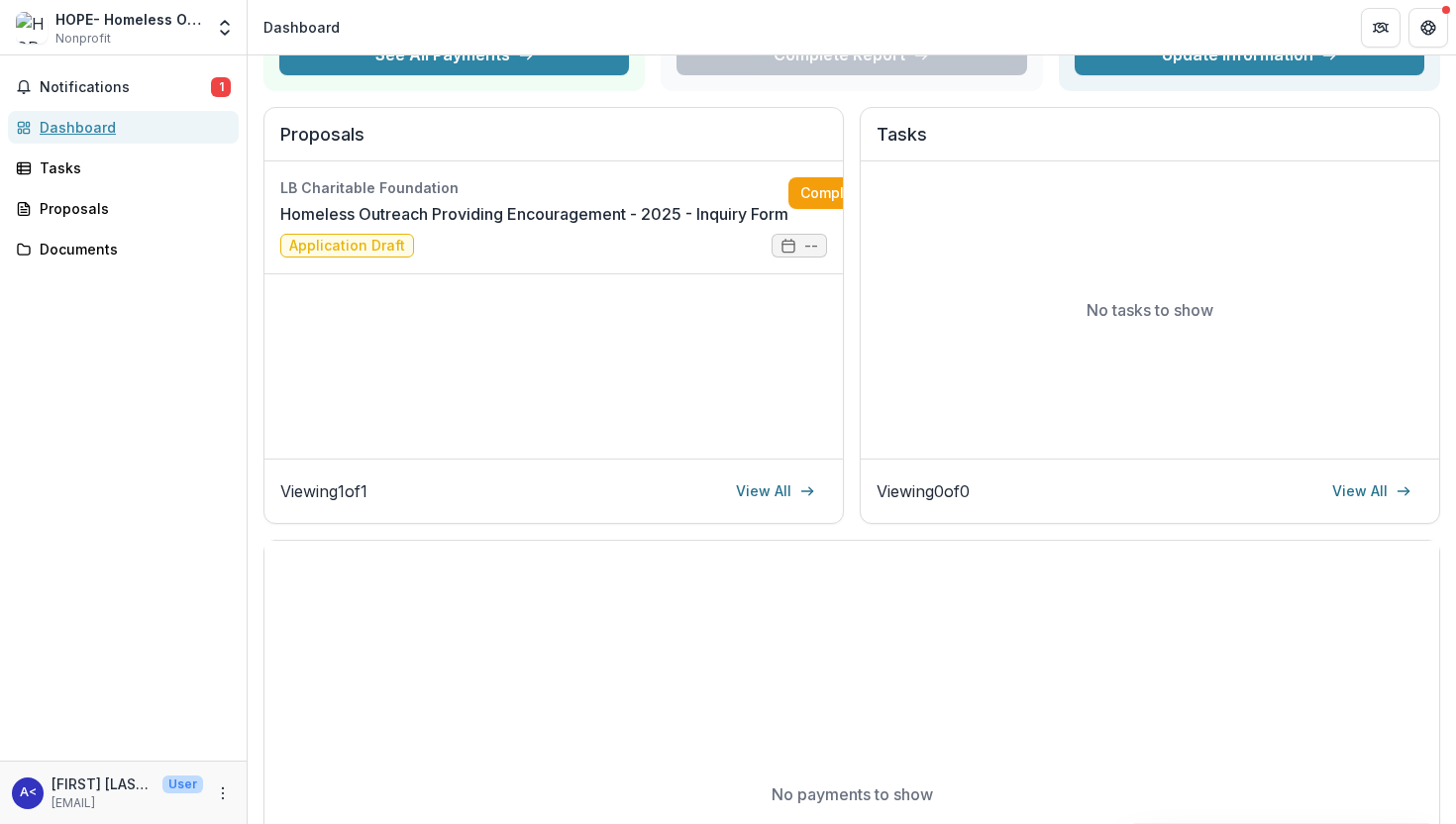 scroll, scrollTop: 0, scrollLeft: 0, axis: both 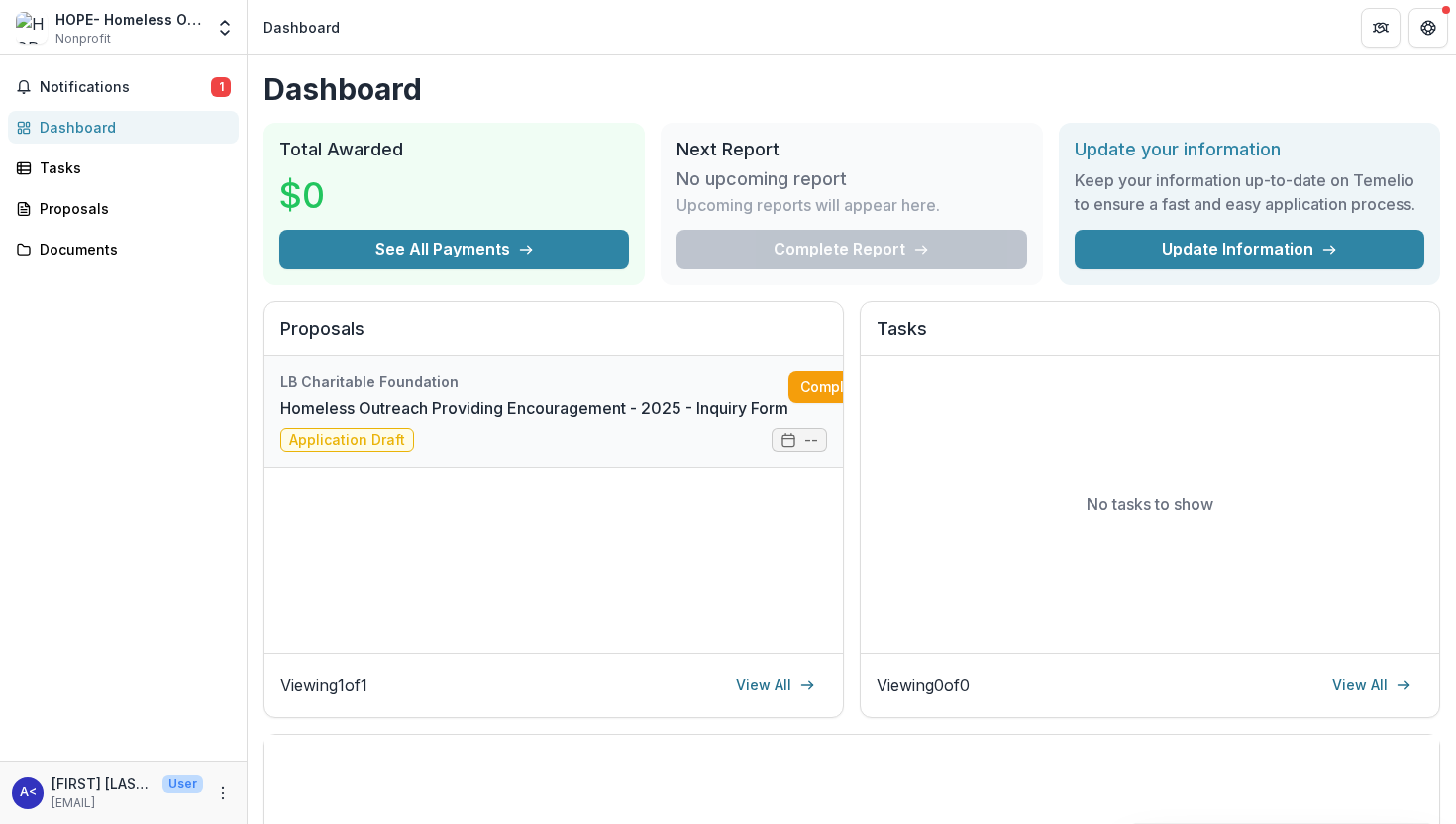 click on "Homeless Outreach Providing Encouragement - 2025 - Inquiry Form" at bounding box center (534, 408) 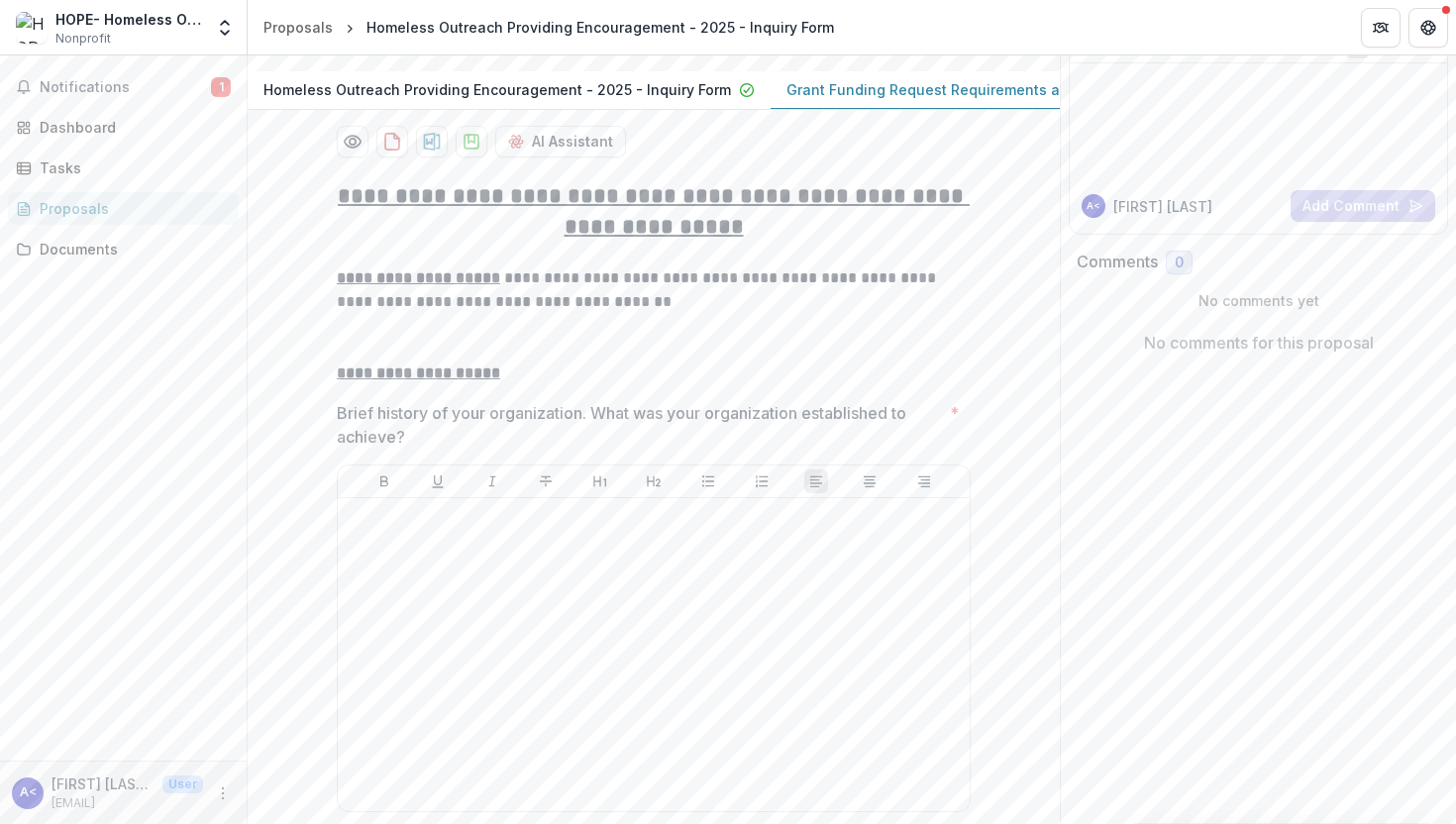 scroll, scrollTop: 176, scrollLeft: 0, axis: vertical 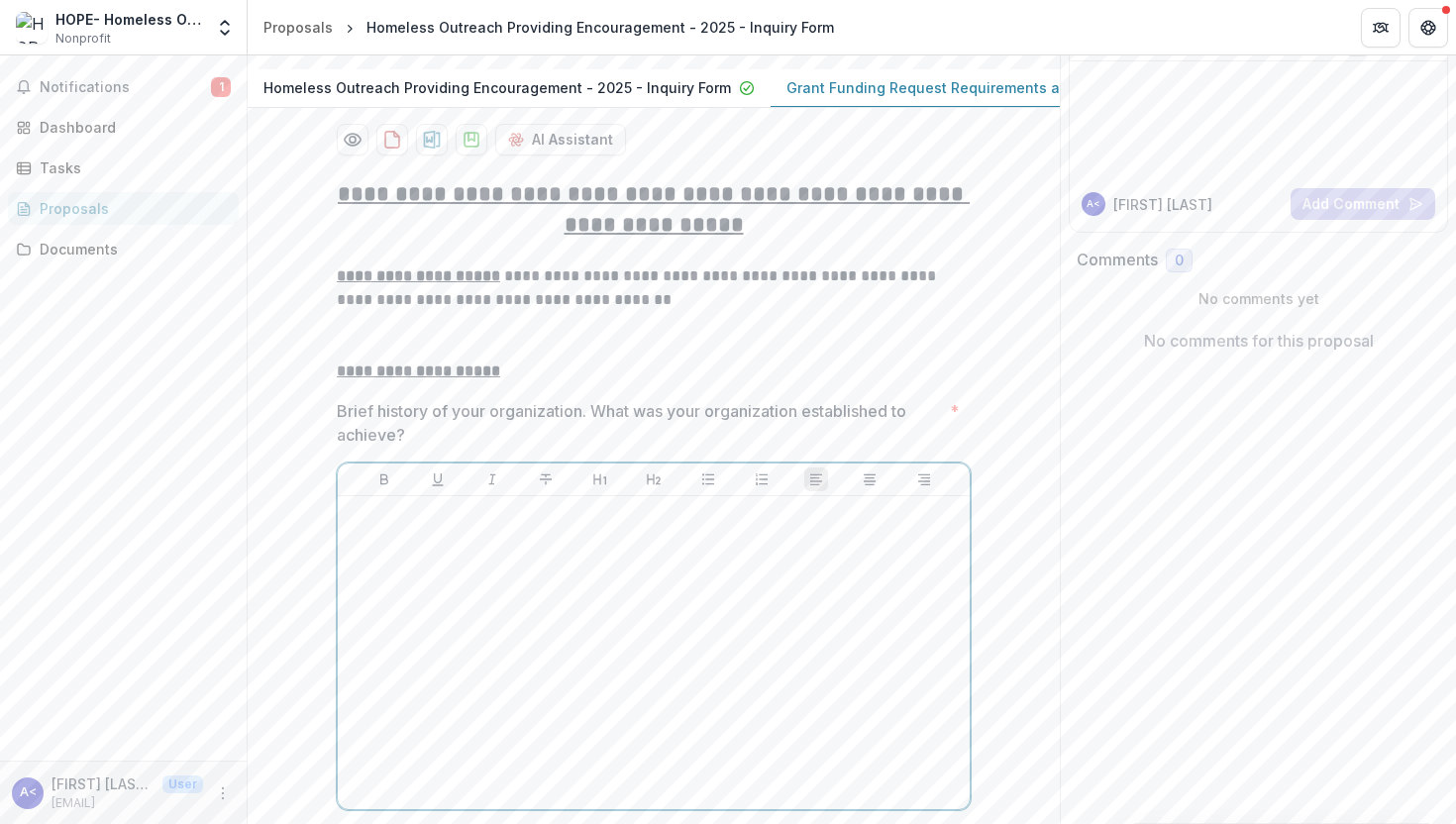 click at bounding box center [654, 653] 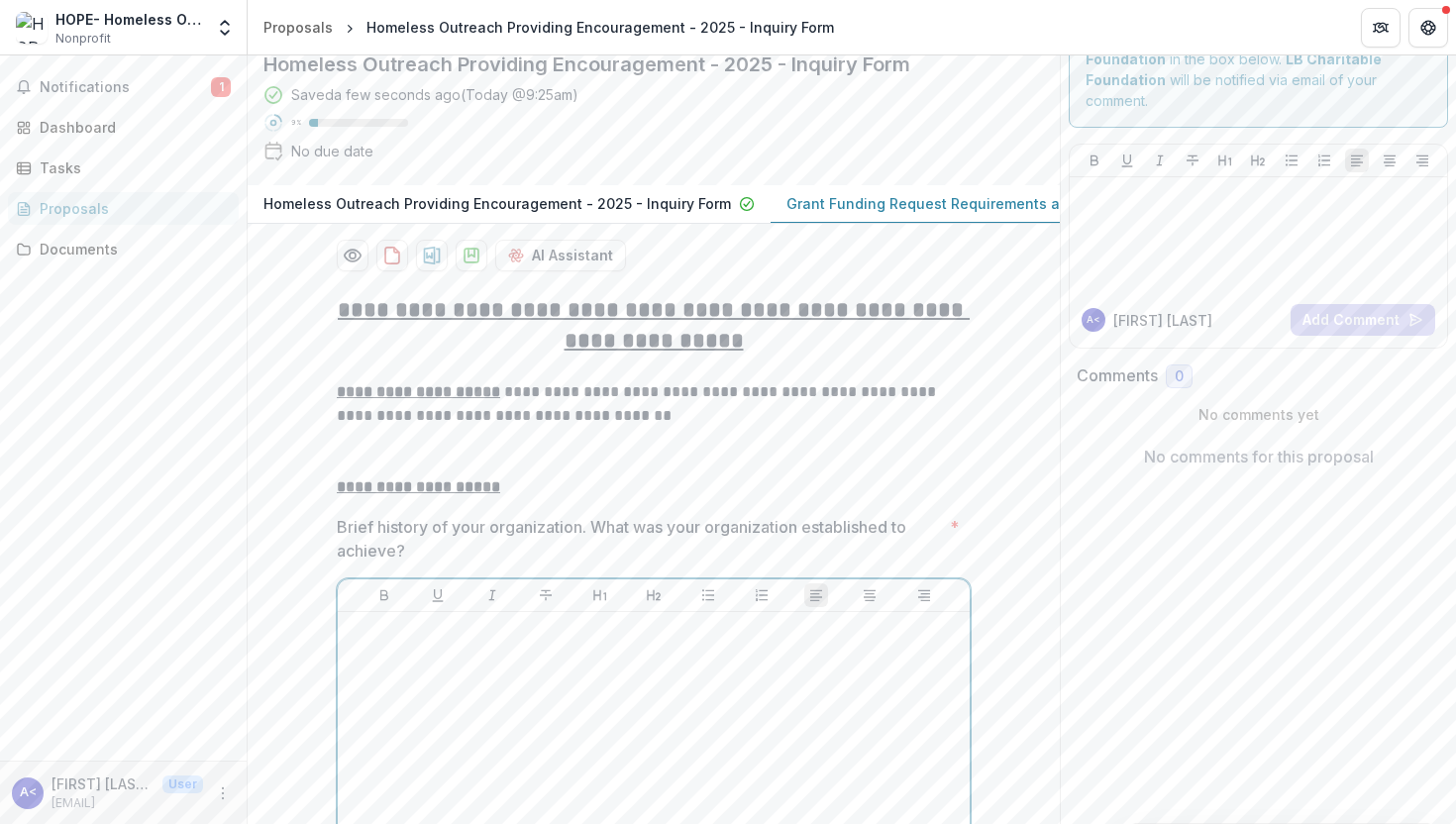 scroll, scrollTop: 0, scrollLeft: 0, axis: both 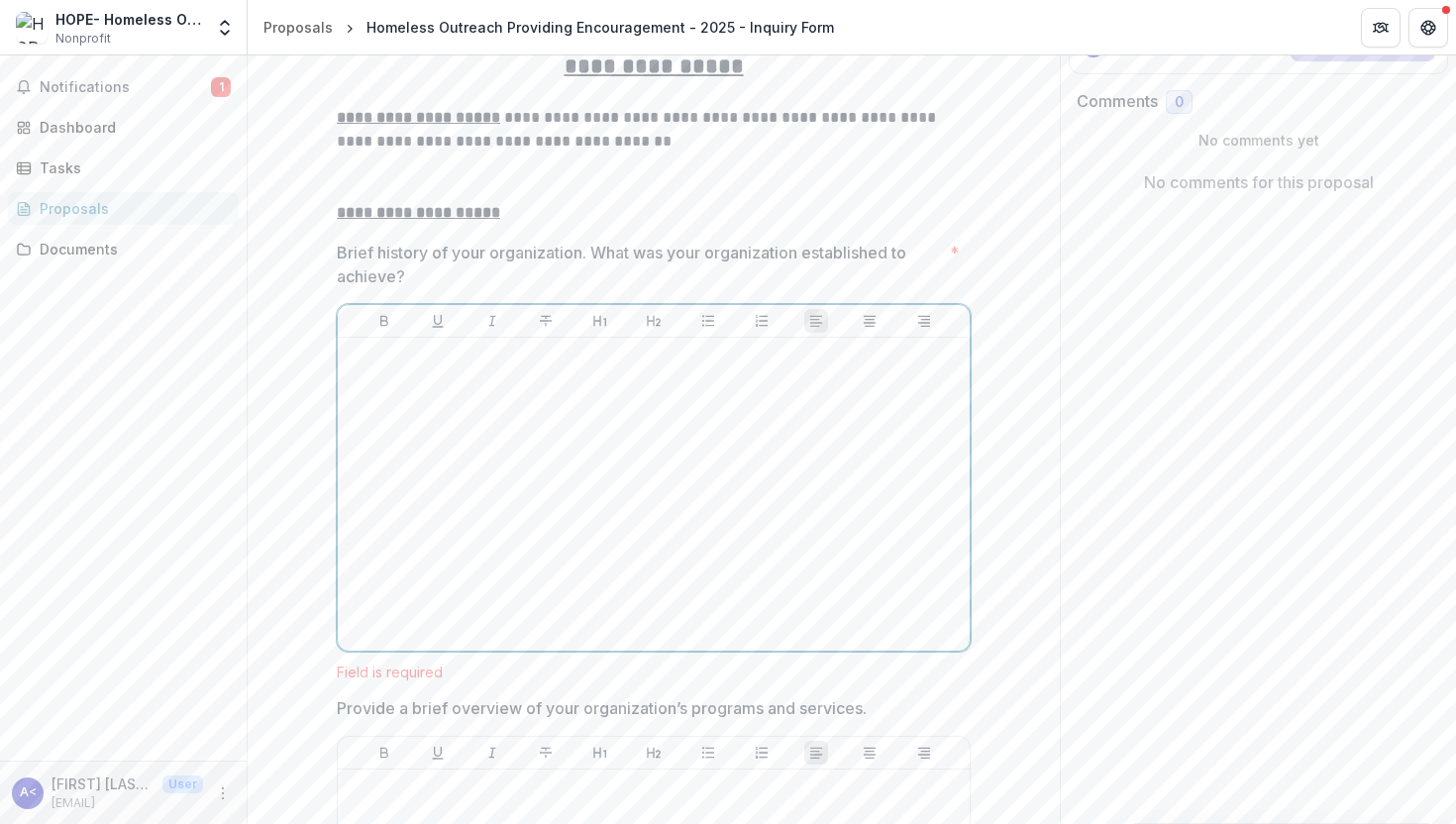 type 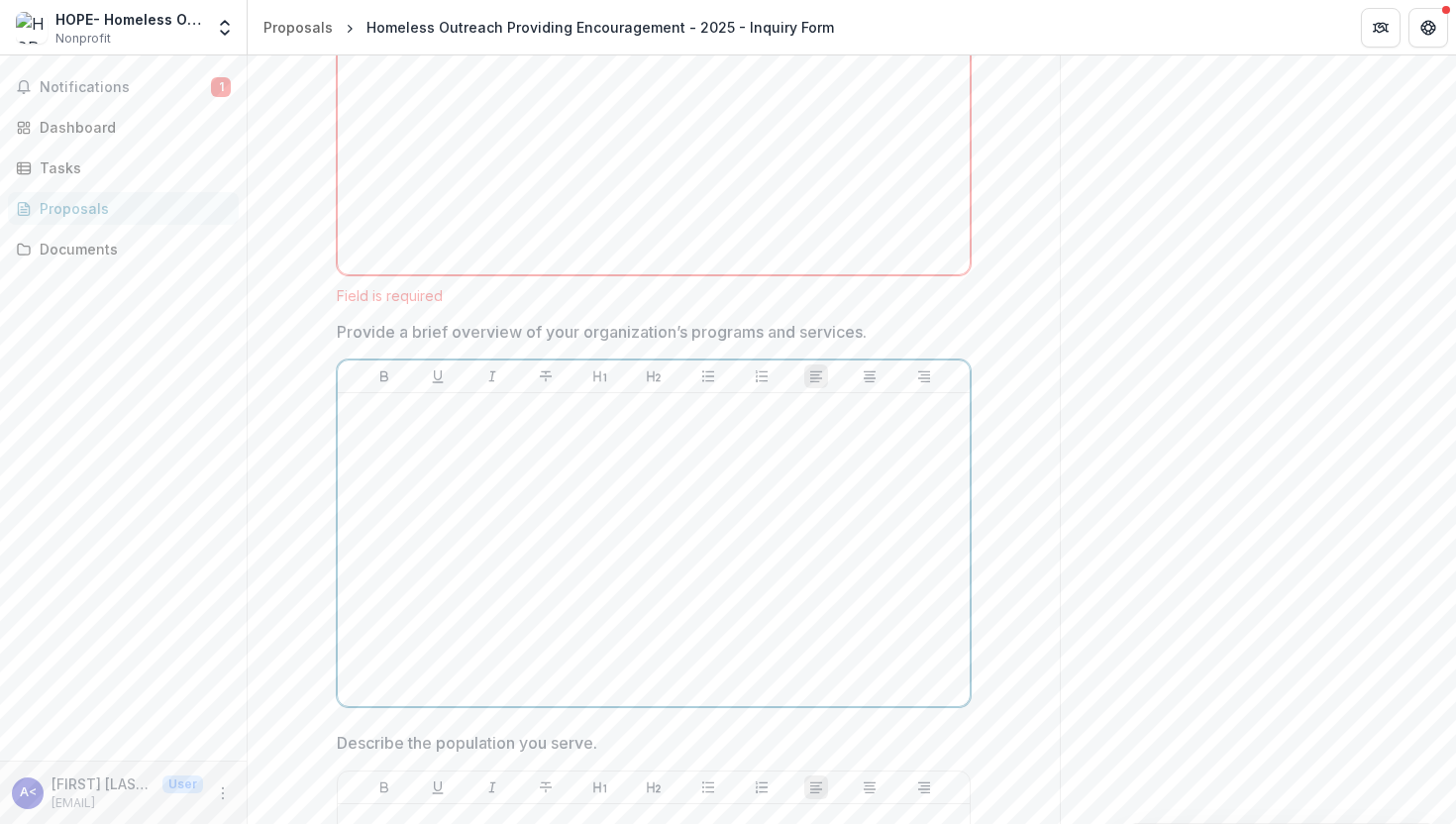 click at bounding box center [654, 550] 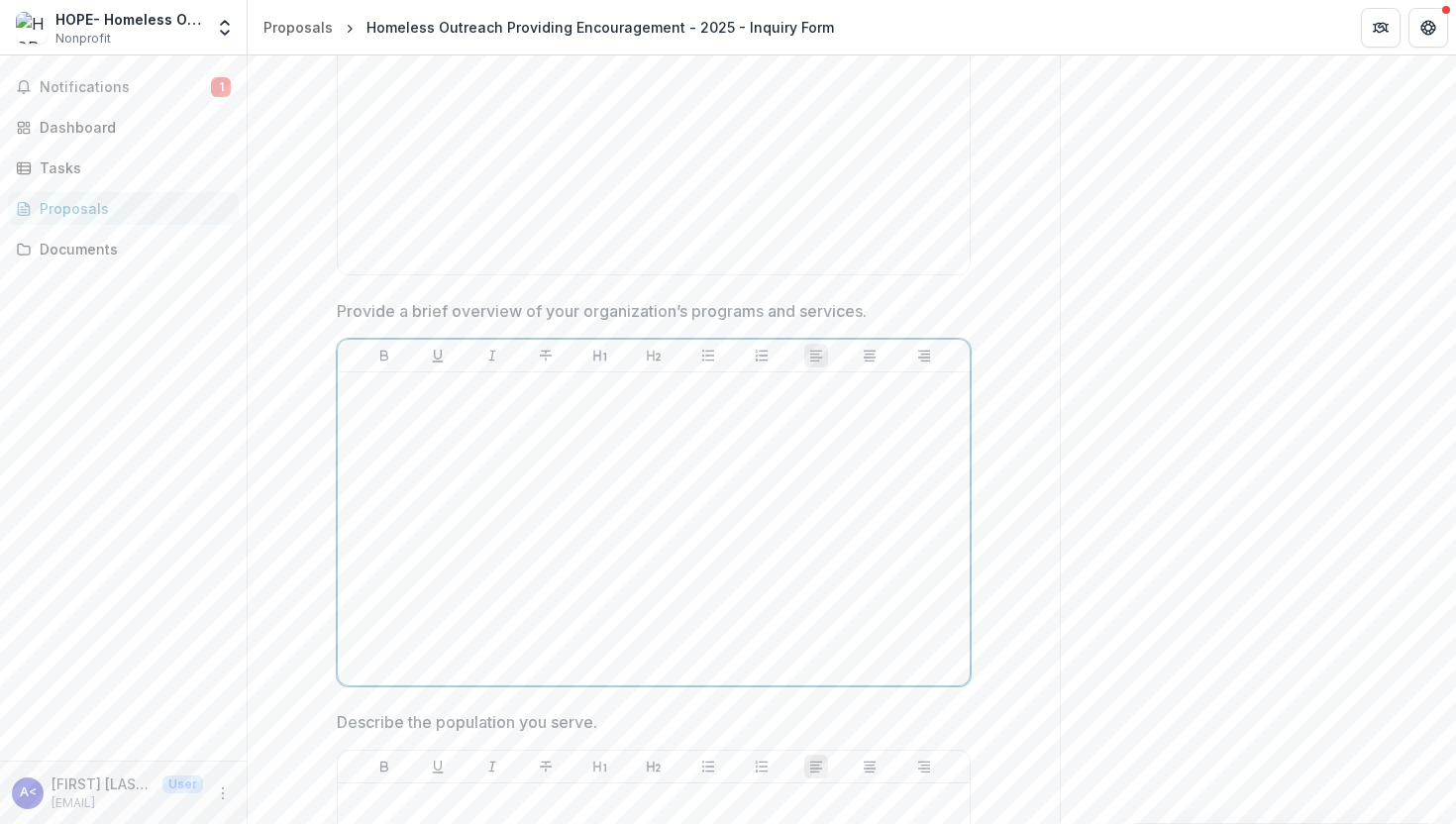 scroll, scrollTop: 690, scrollLeft: 0, axis: vertical 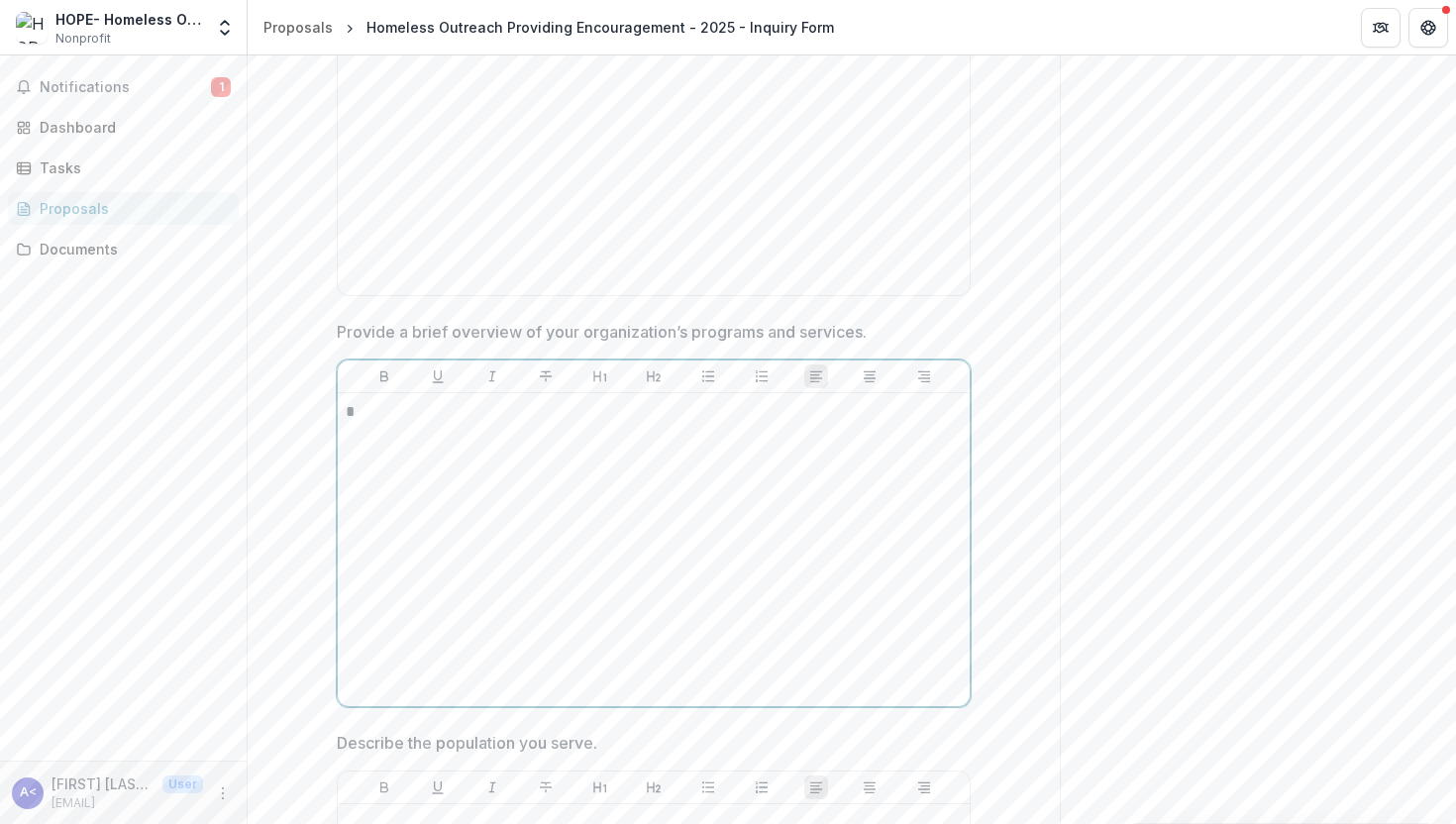 type 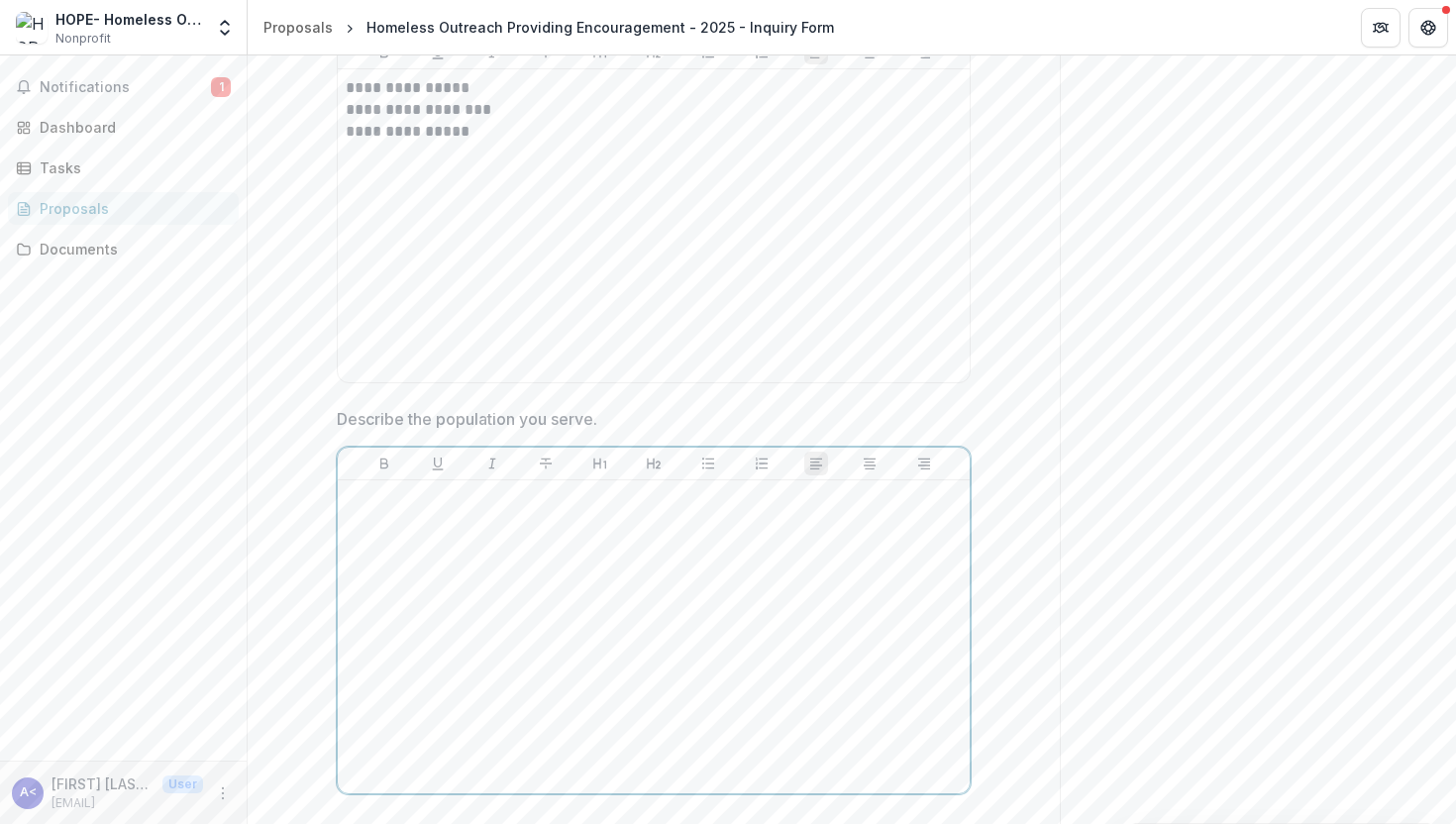 click at bounding box center (654, 637) 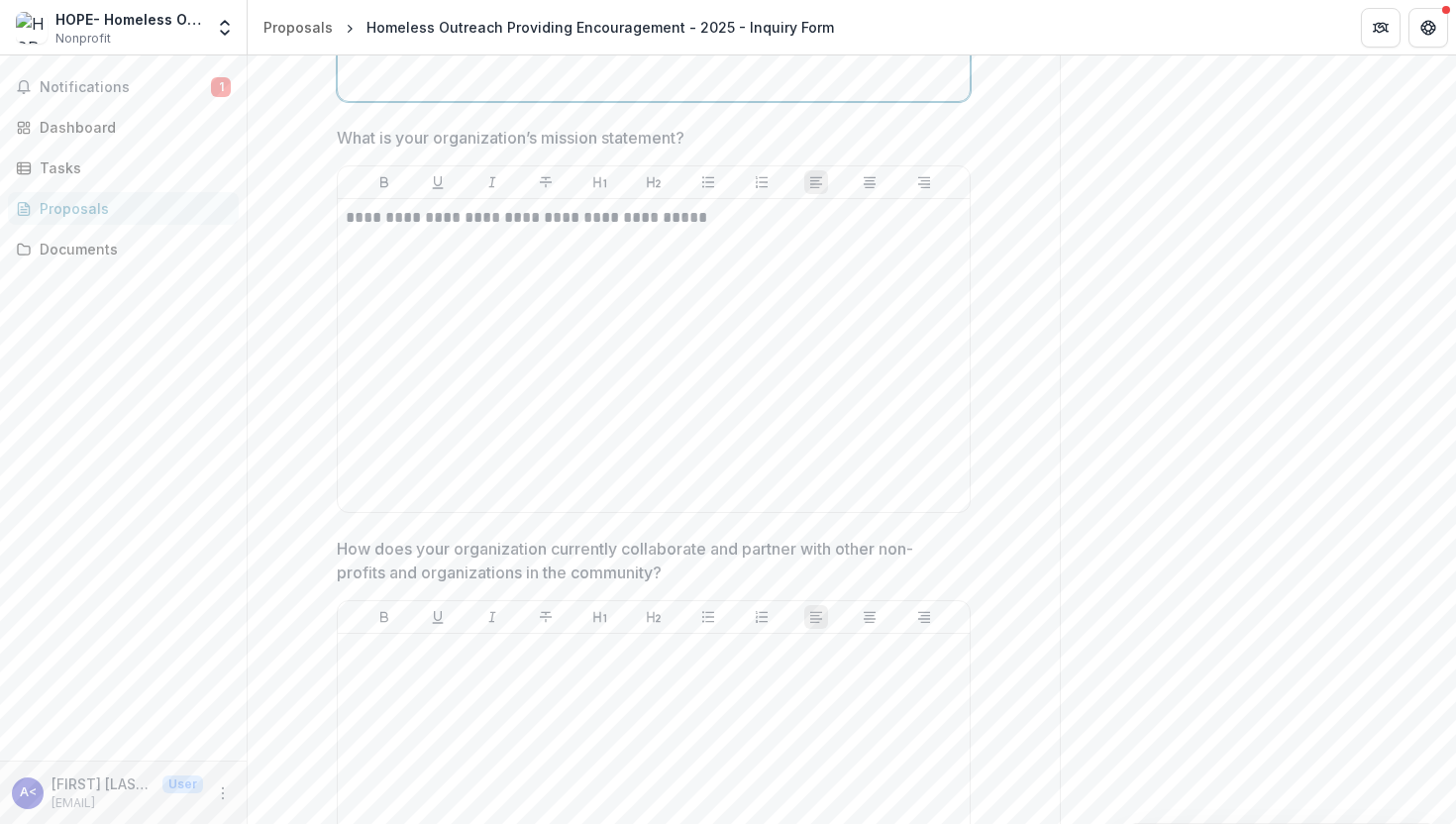 scroll, scrollTop: 1714, scrollLeft: 0, axis: vertical 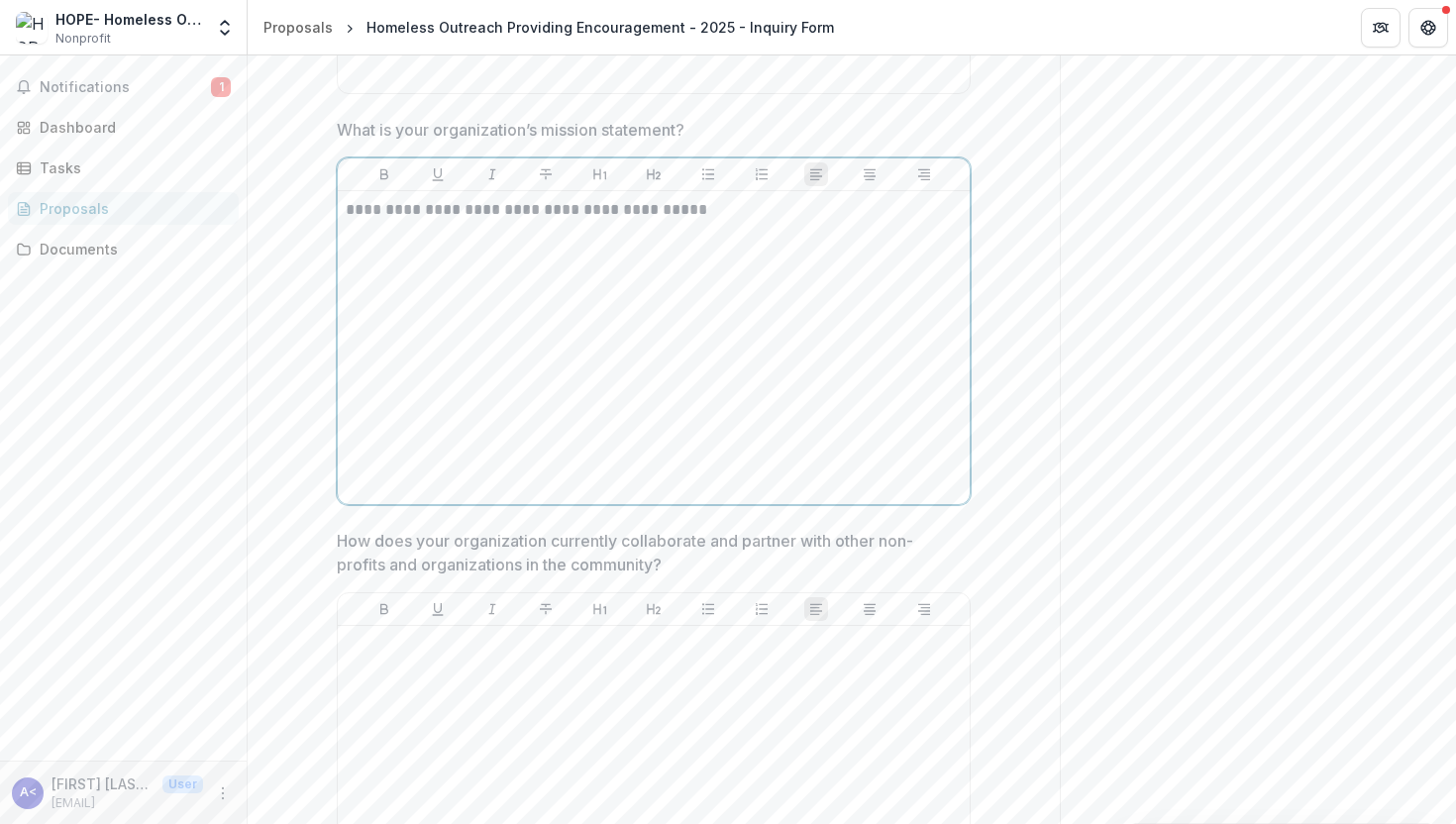 click on "**********" at bounding box center [654, 348] 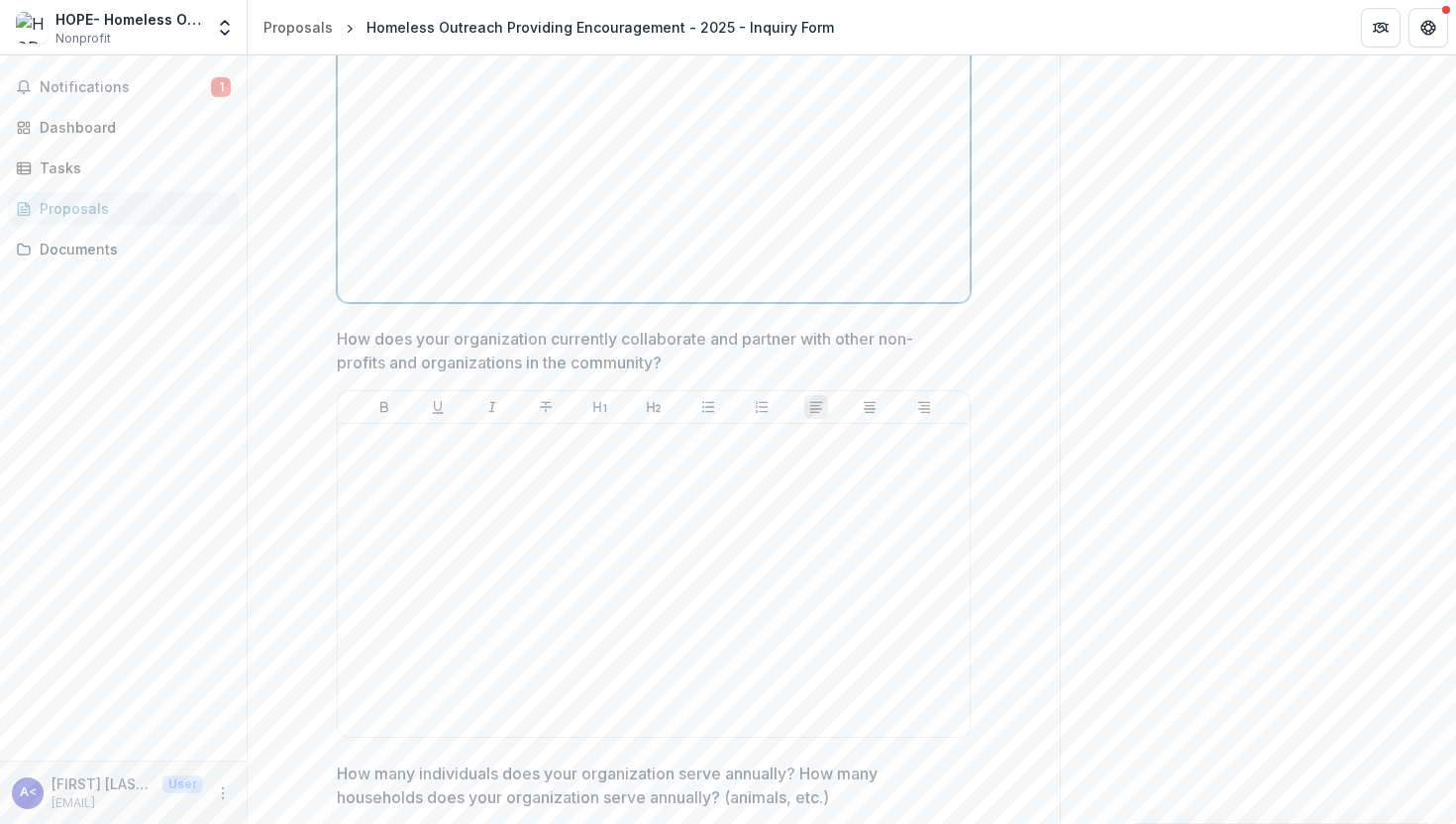 scroll, scrollTop: 1948, scrollLeft: 0, axis: vertical 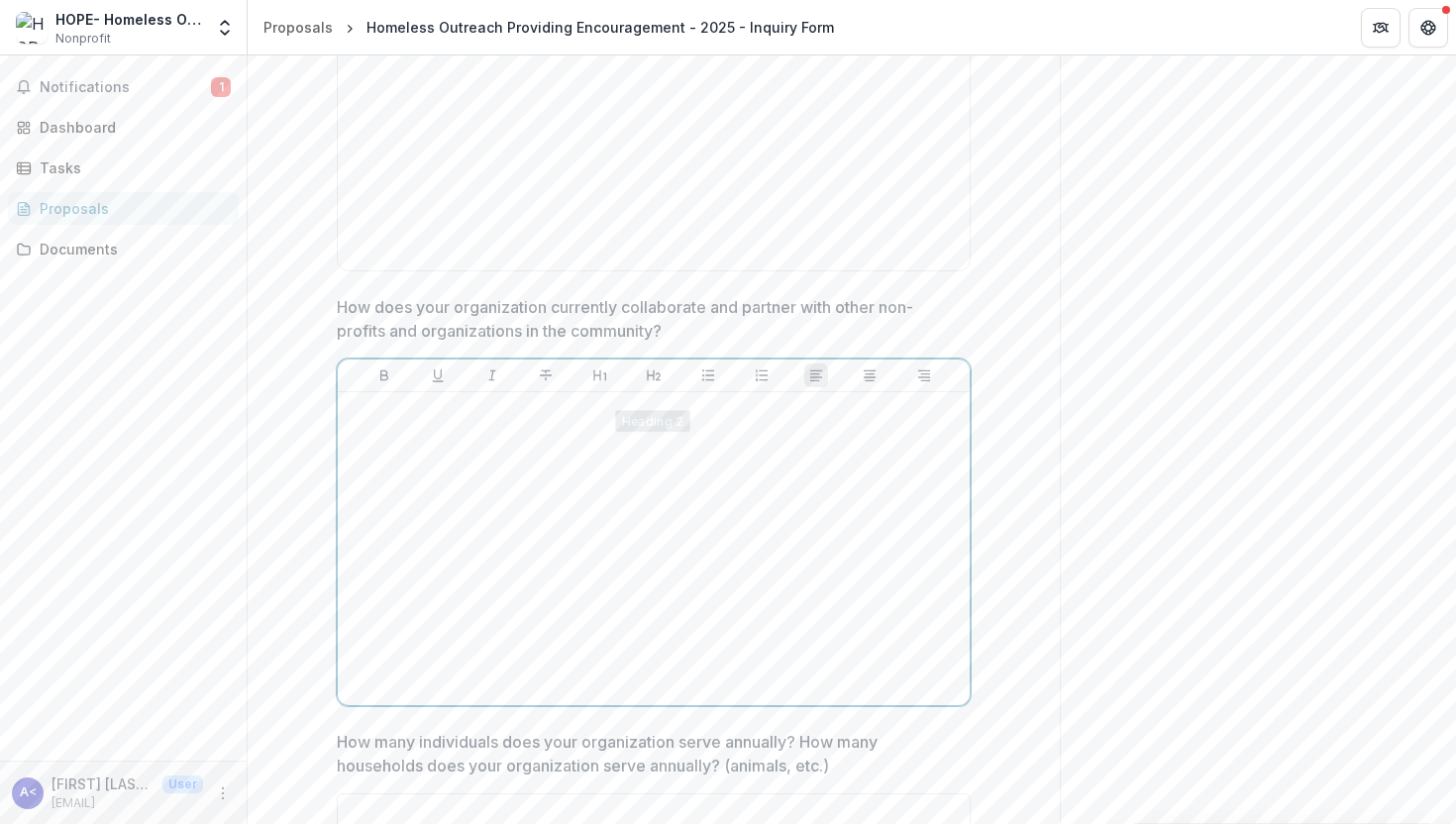 click at bounding box center [654, 549] 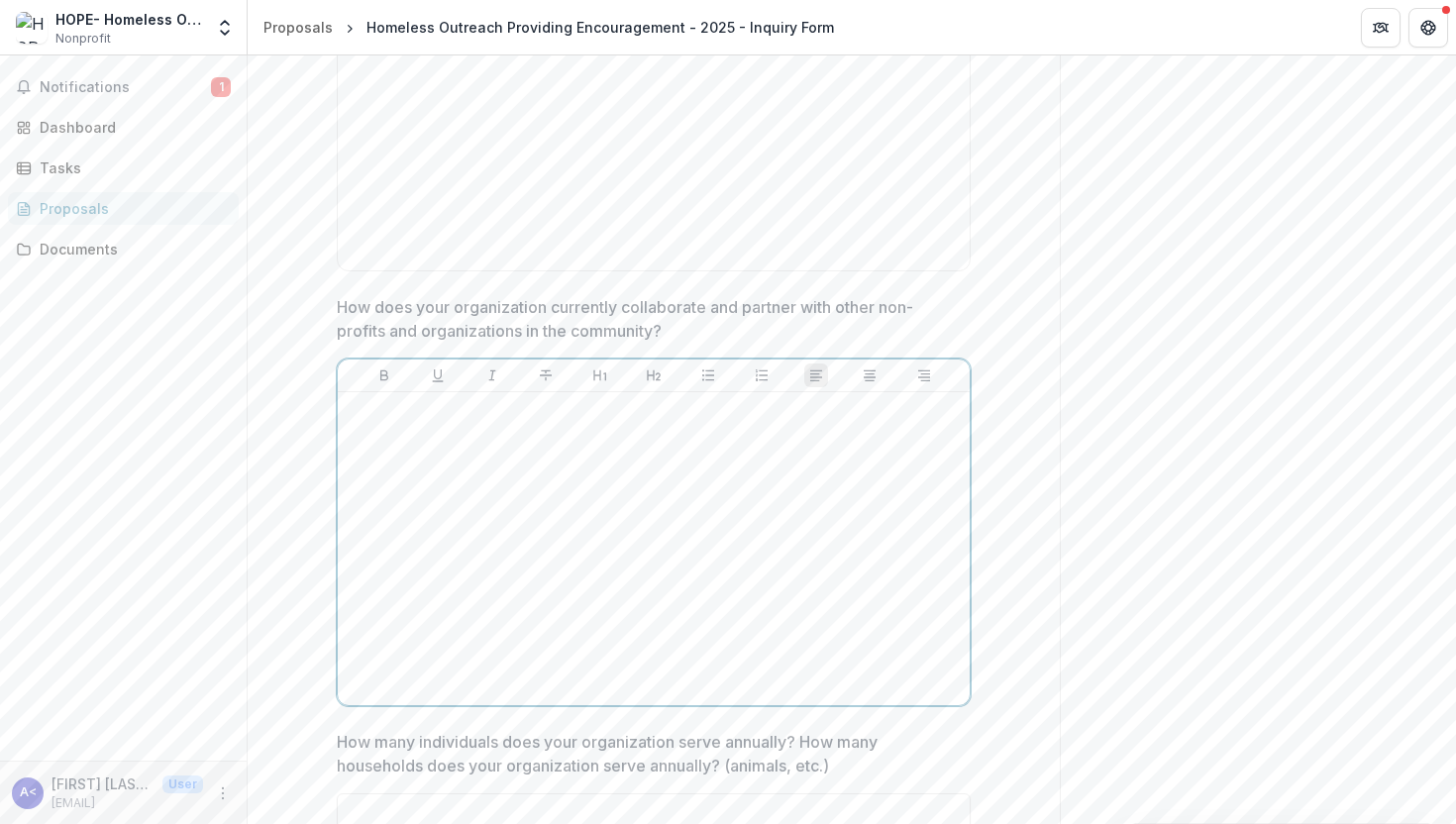 type 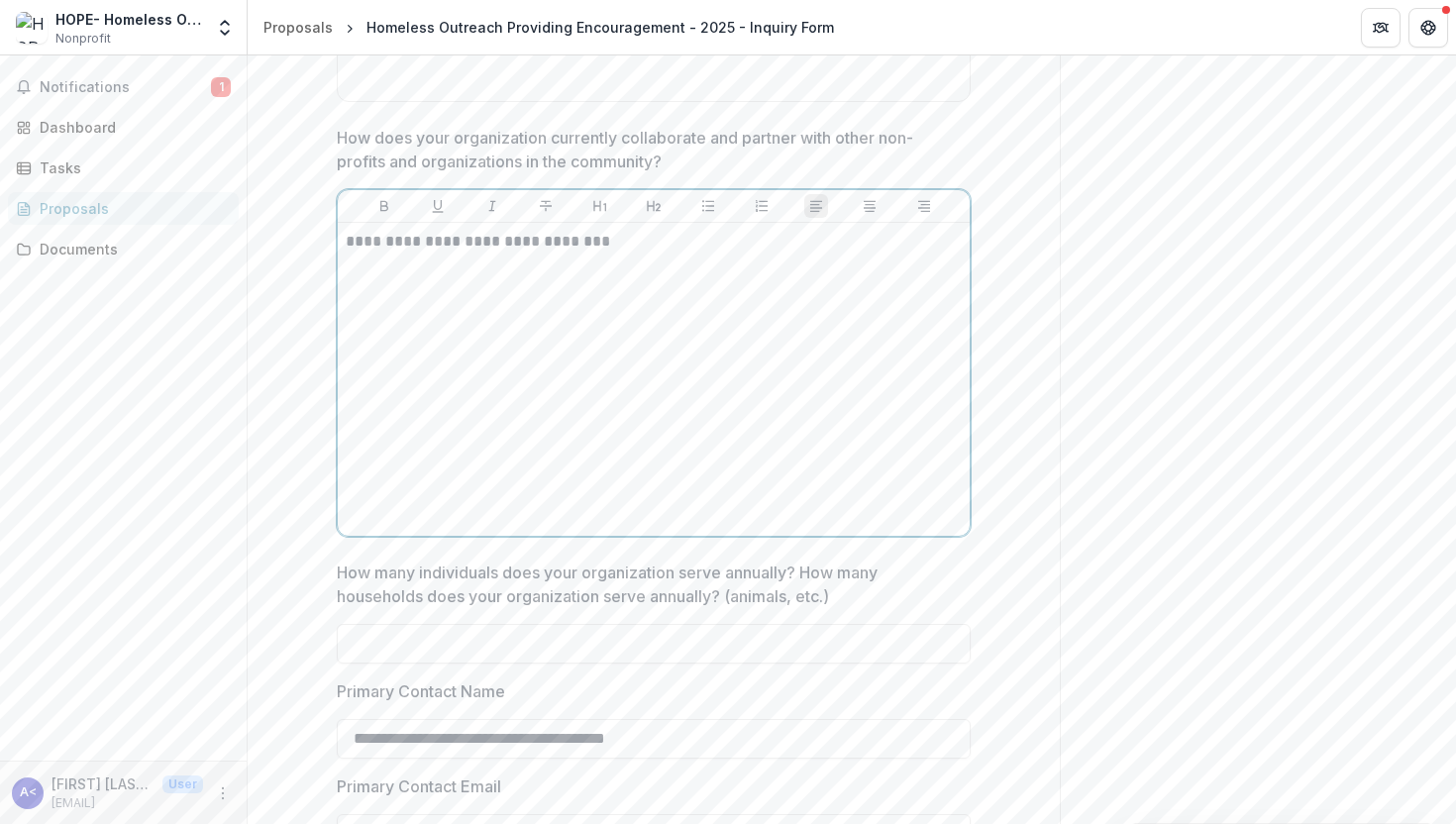scroll, scrollTop: 2174, scrollLeft: 0, axis: vertical 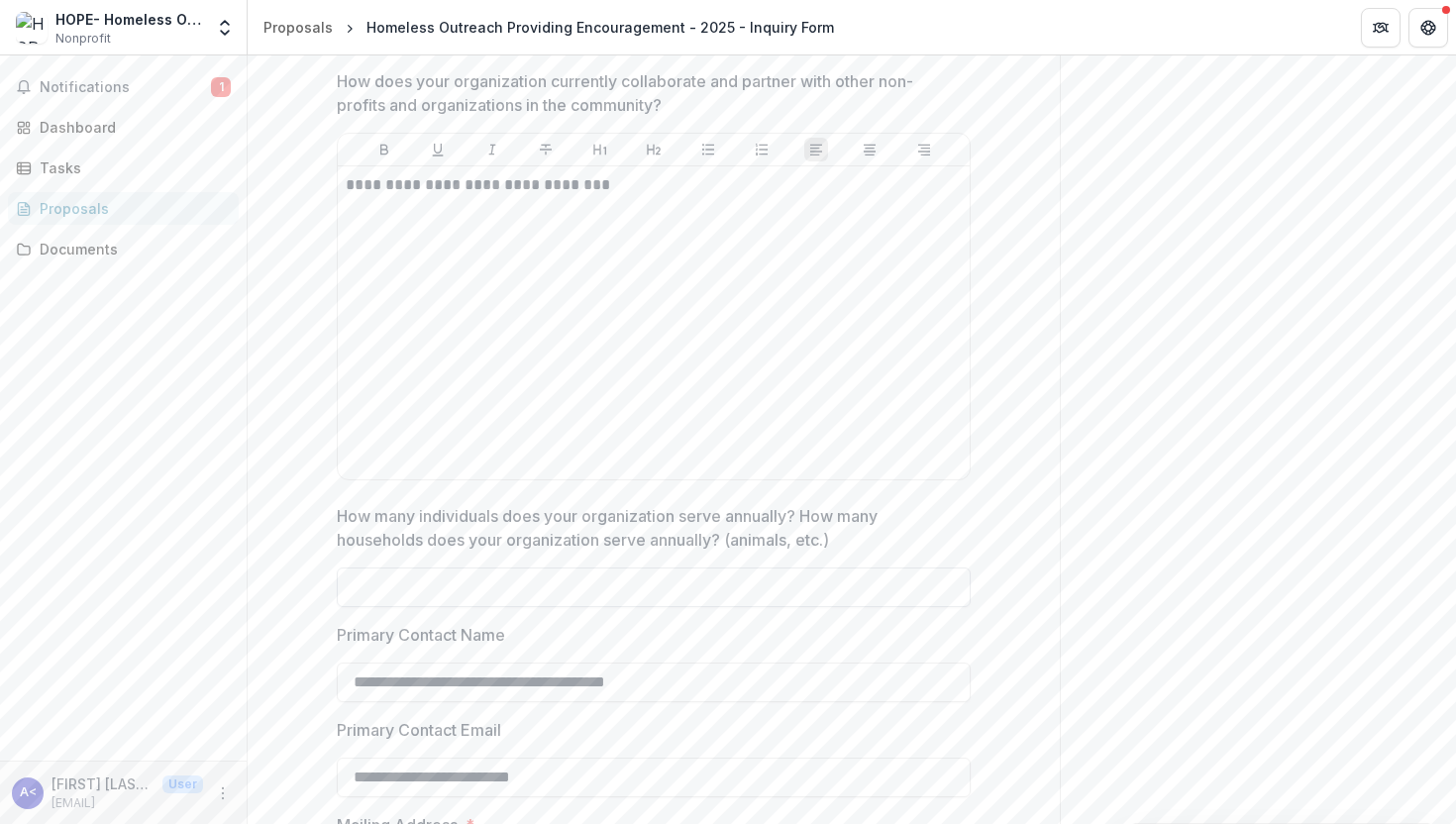 click on "How many individuals does your organization serve annually? How many households does your organization serve annually? (animals, etc.)" at bounding box center (654, 587) 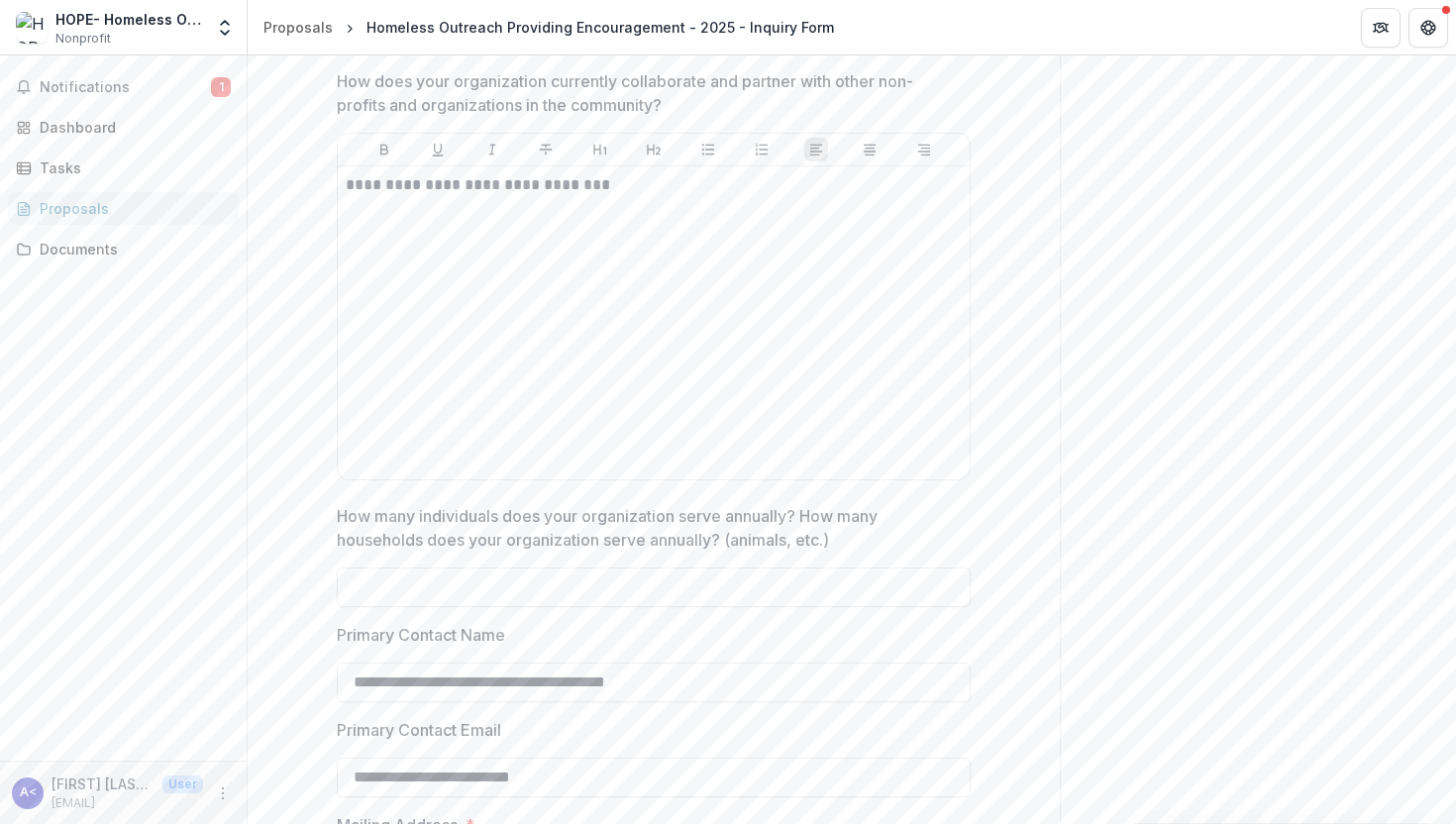 click on "**********" at bounding box center (654, 3166) 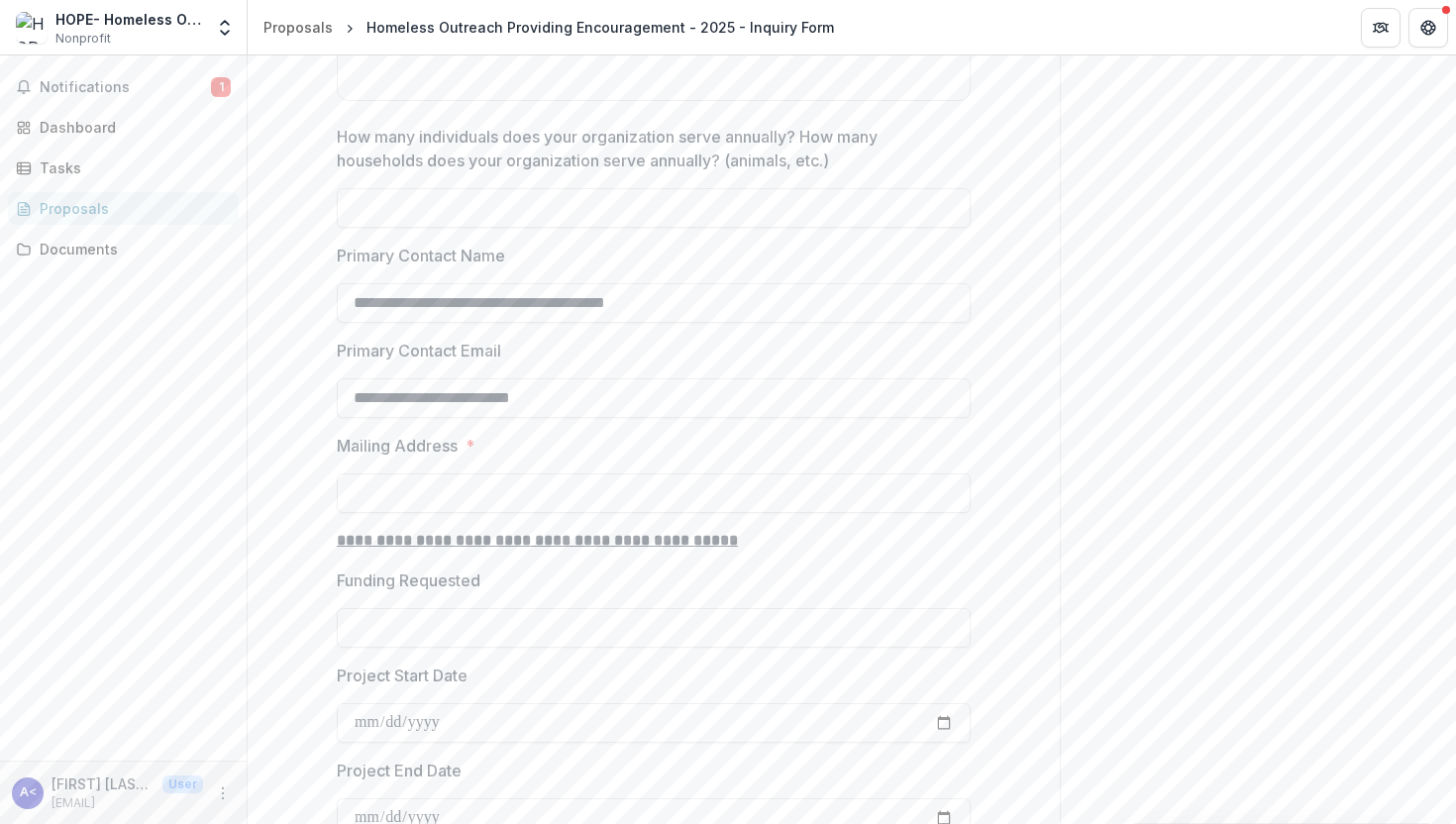 scroll, scrollTop: 2578, scrollLeft: 0, axis: vertical 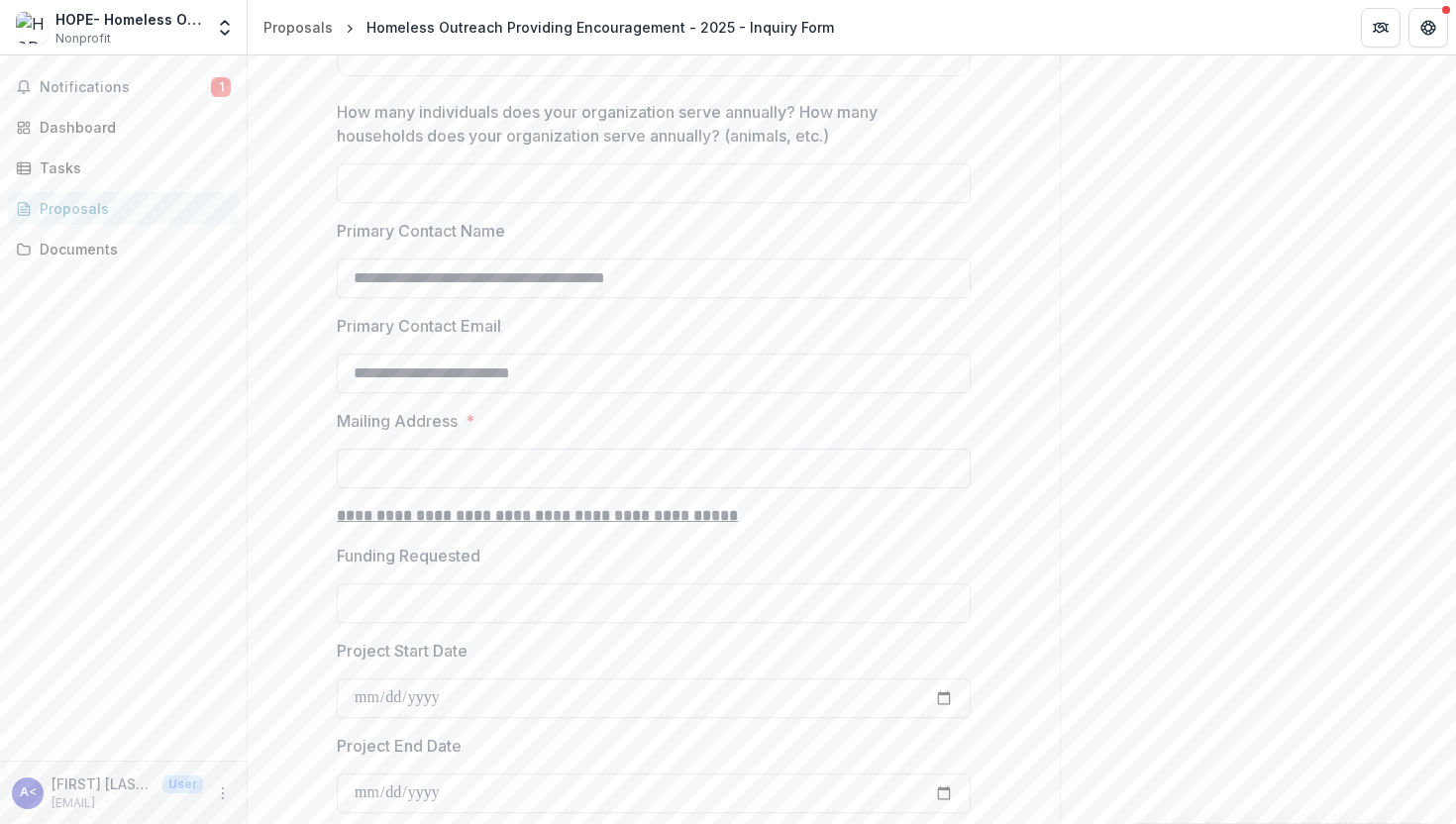 click on "Mailing Address *" at bounding box center [654, 468] 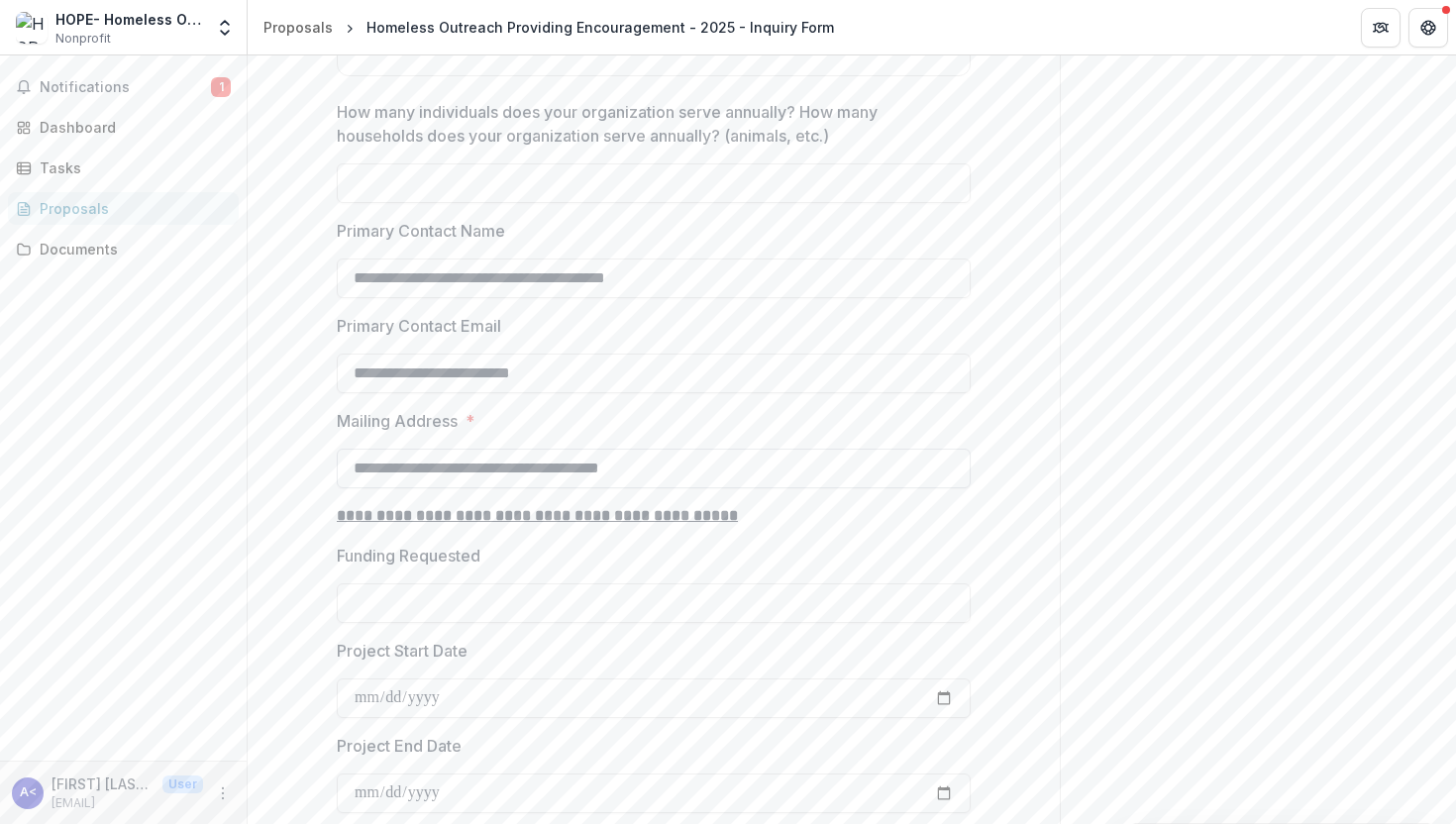 type on "**********" 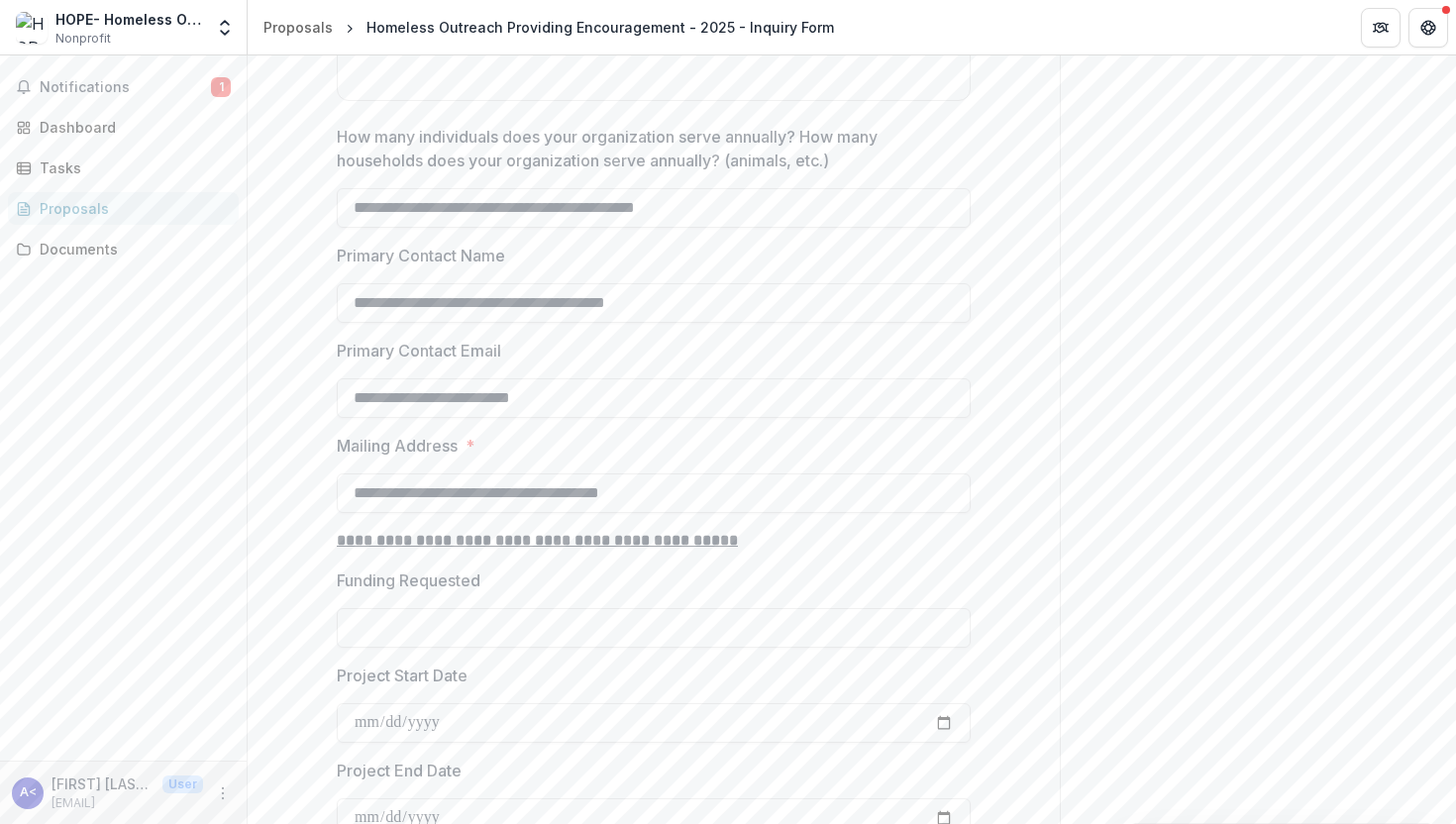 scroll, scrollTop: 2542, scrollLeft: 0, axis: vertical 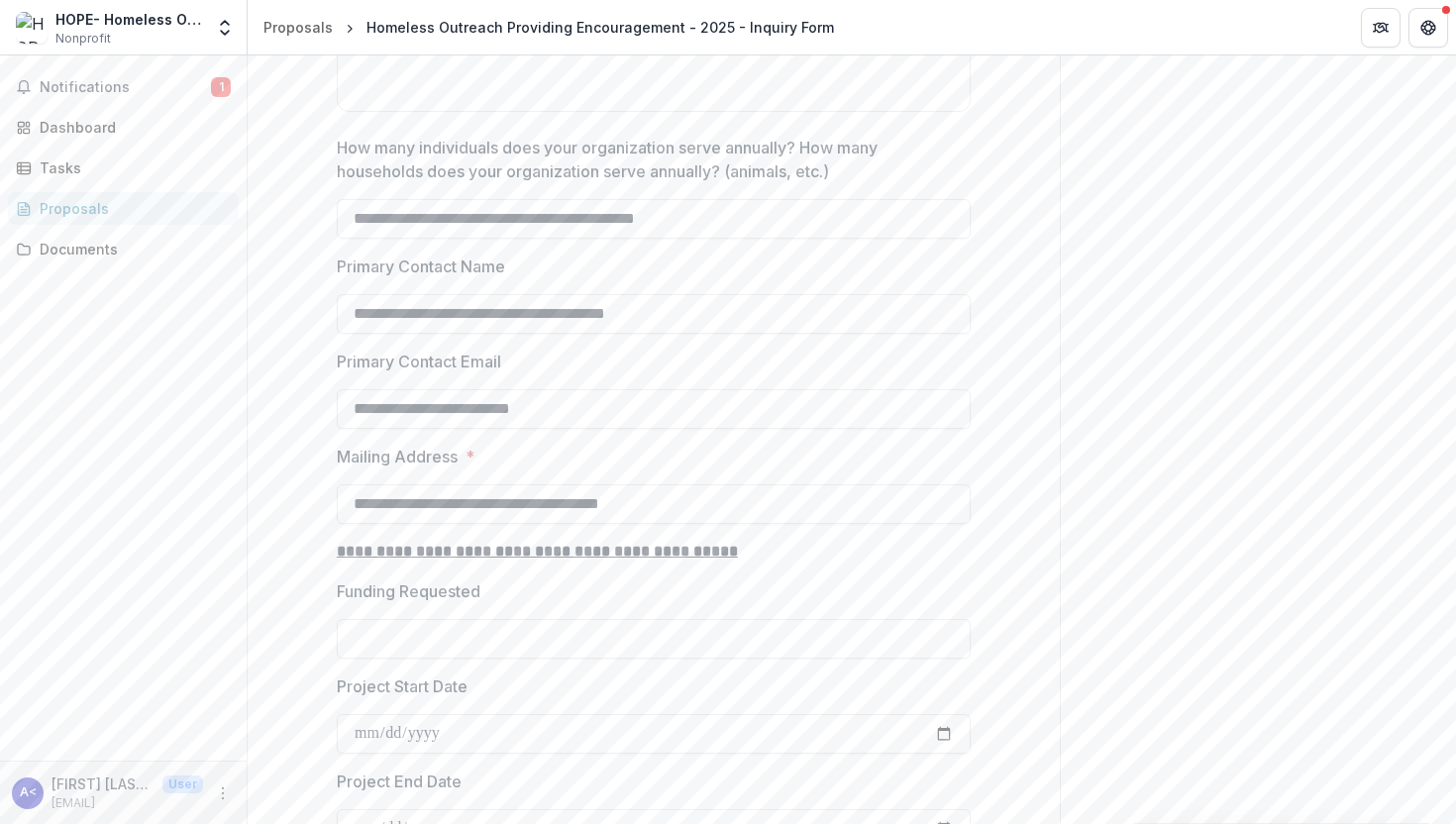 click on "**********" at bounding box center [654, 219] 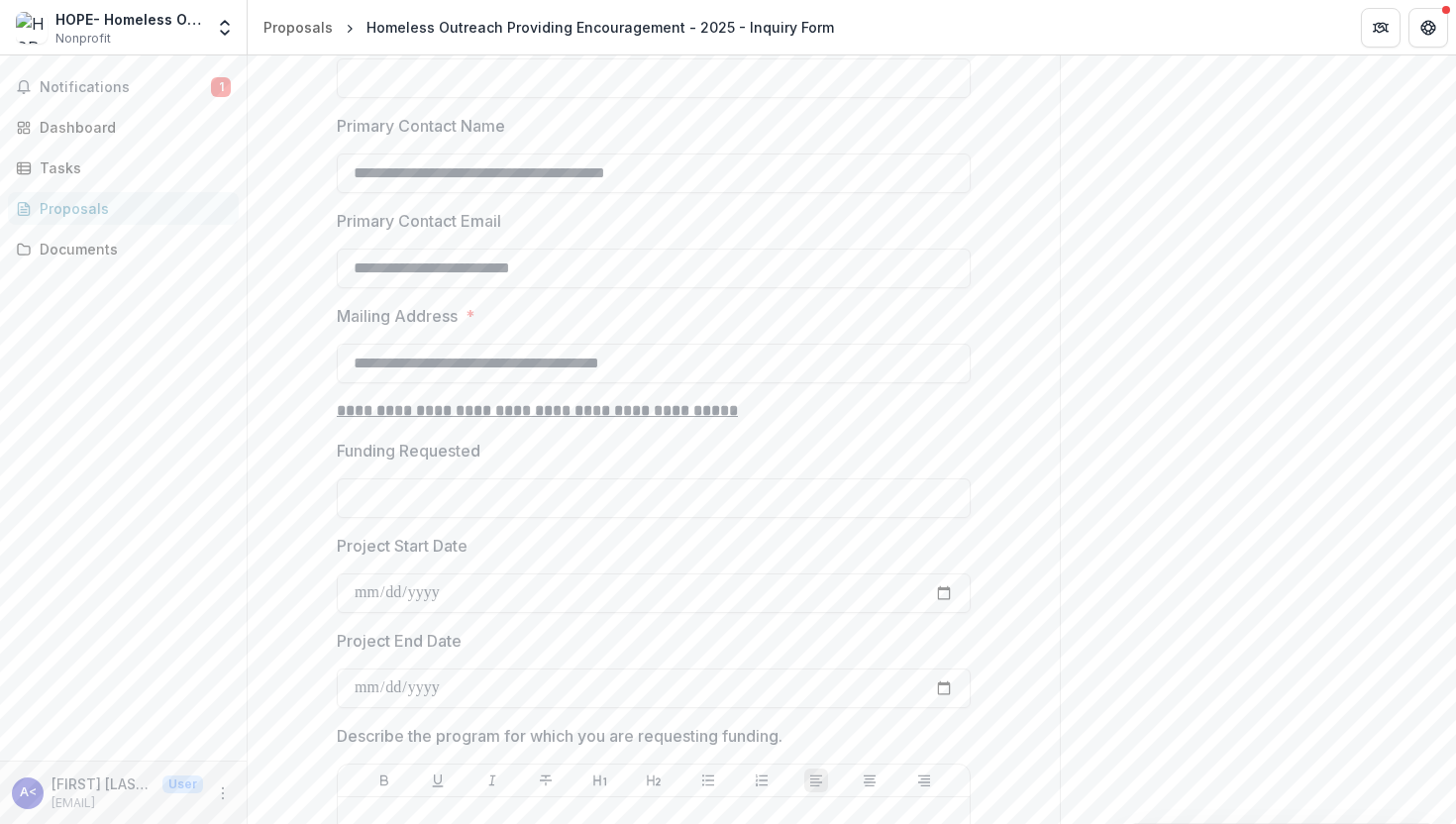 scroll, scrollTop: 2776, scrollLeft: 0, axis: vertical 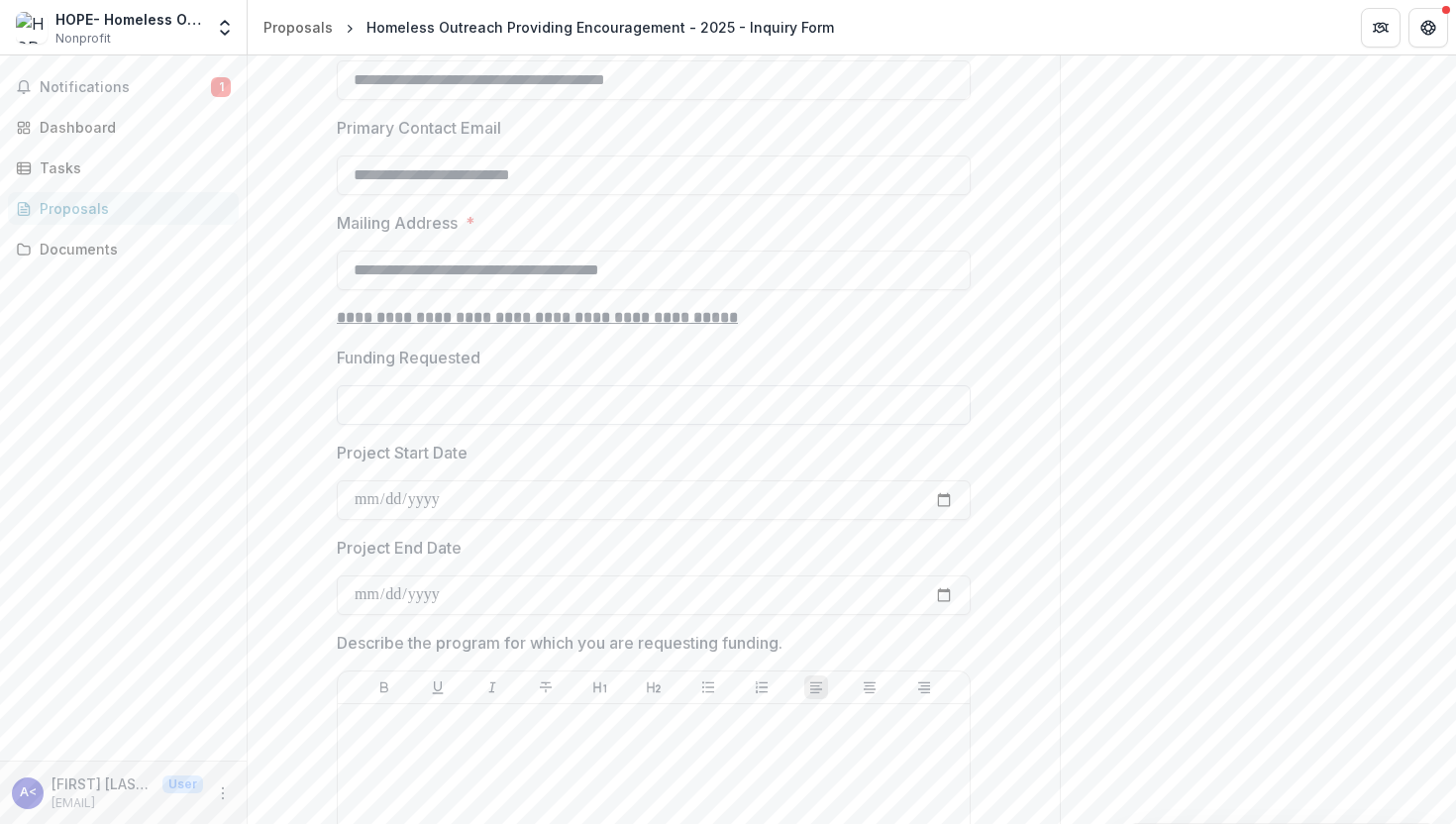 type 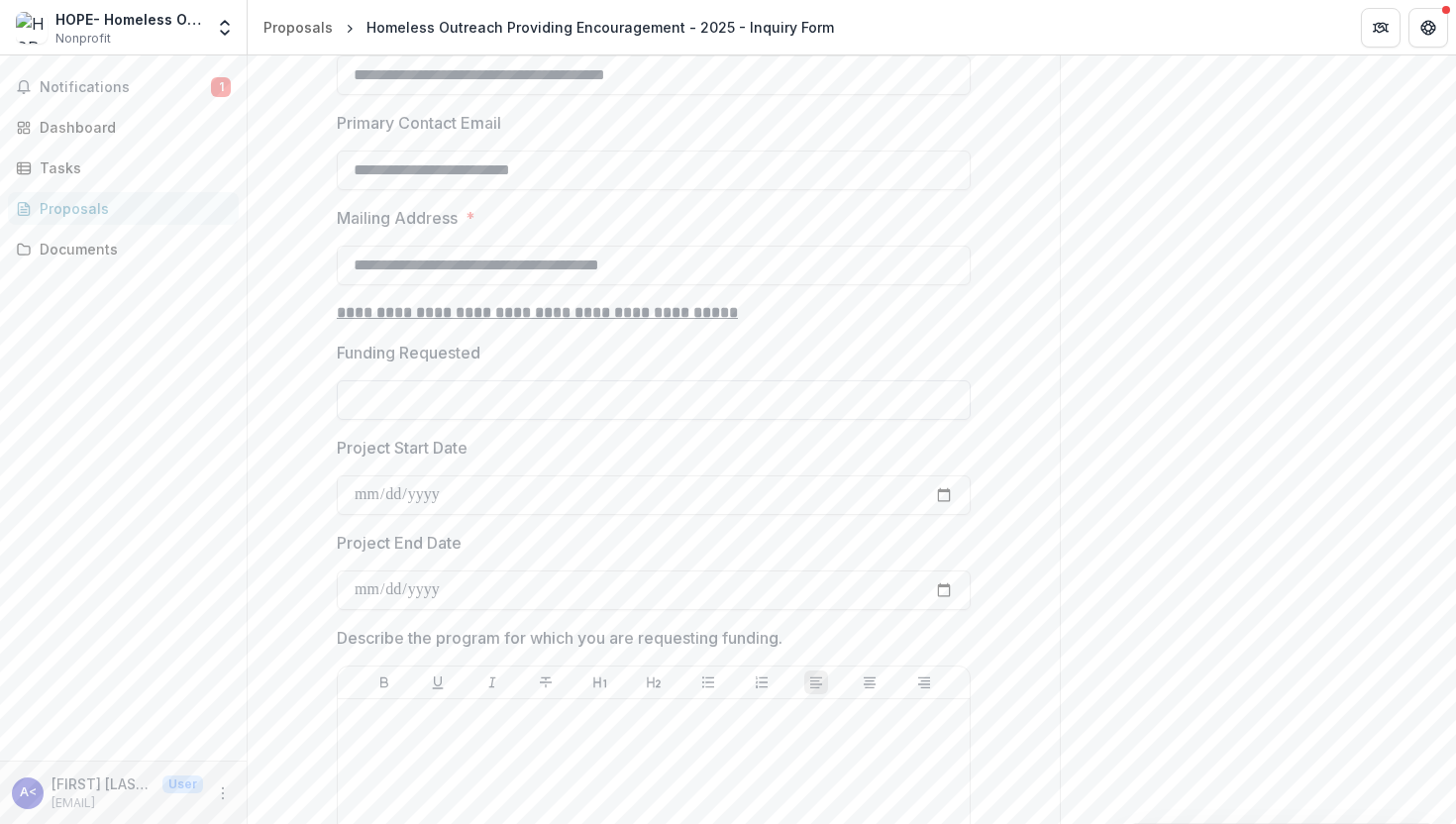 scroll, scrollTop: 2782, scrollLeft: 0, axis: vertical 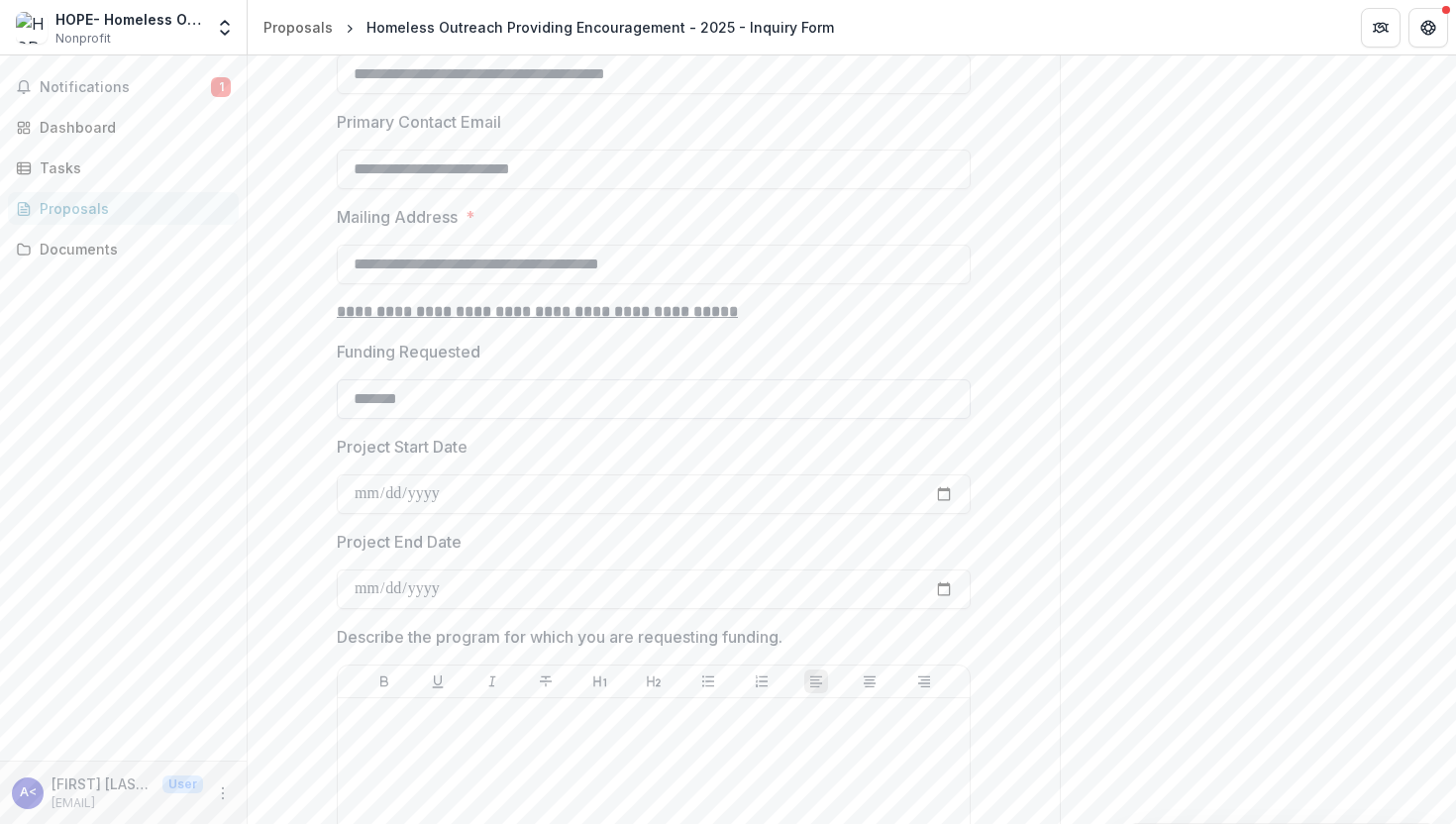 click on "*******" at bounding box center (654, 399) 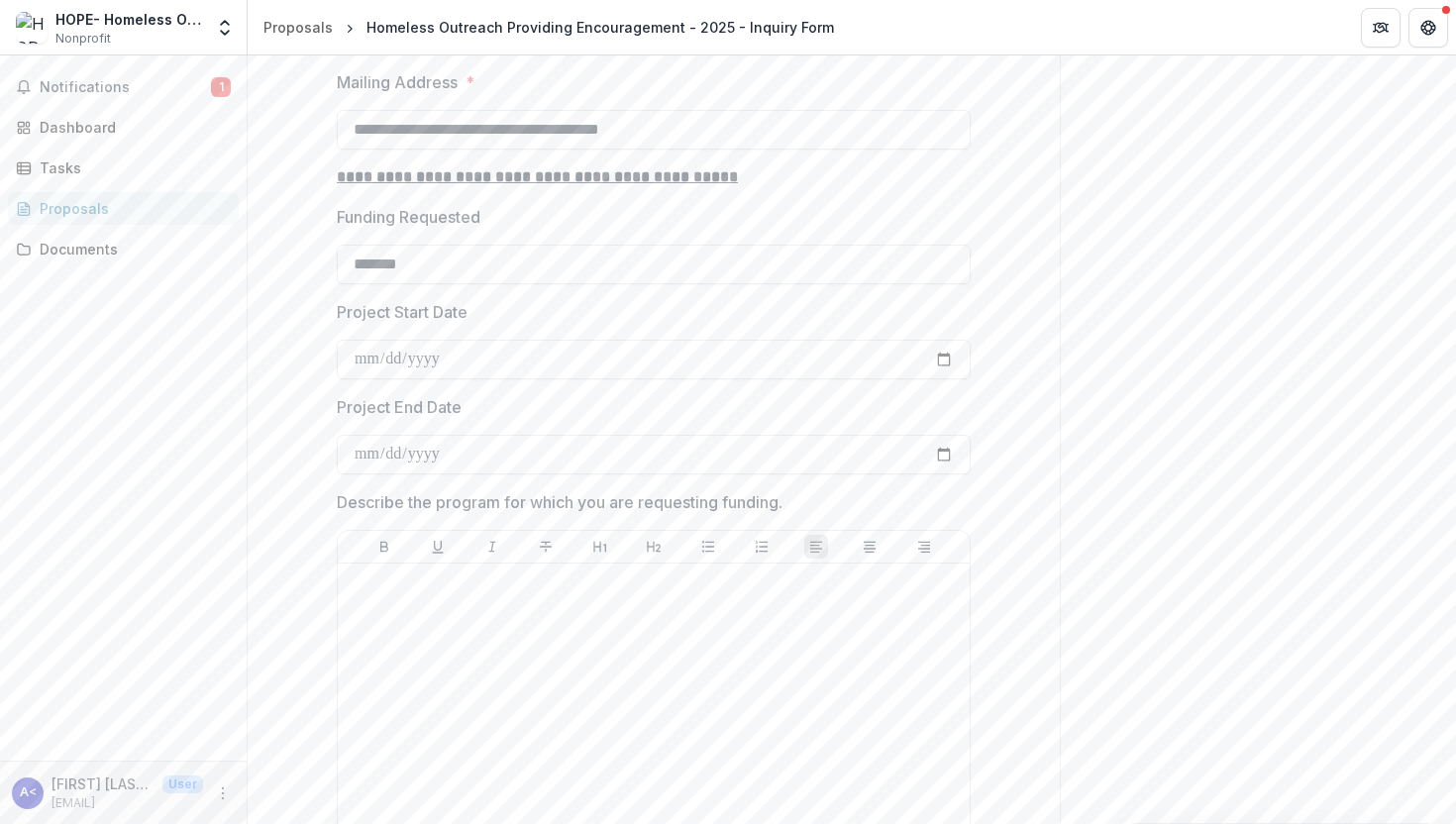 scroll, scrollTop: 2943, scrollLeft: 0, axis: vertical 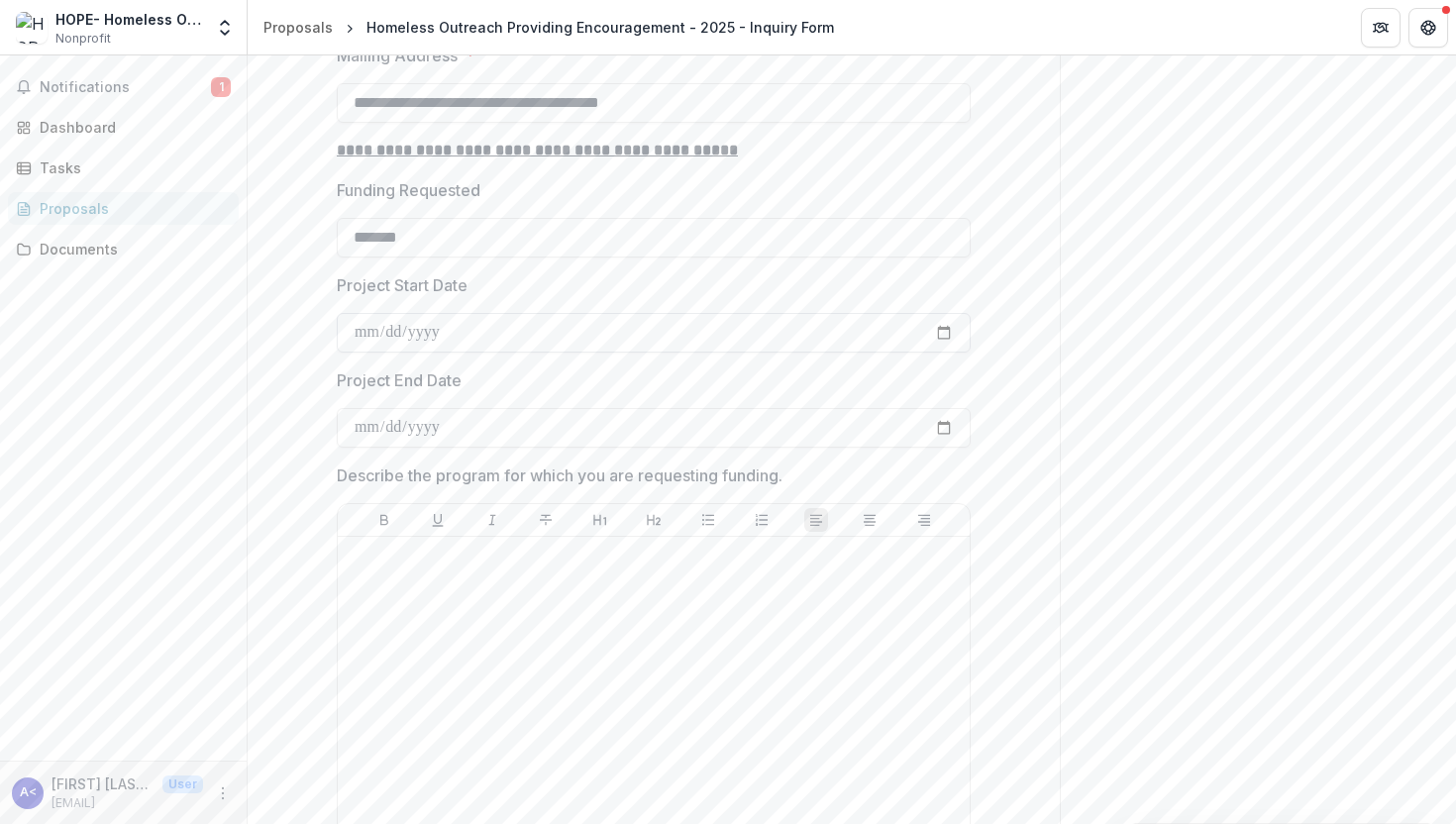 type on "*******" 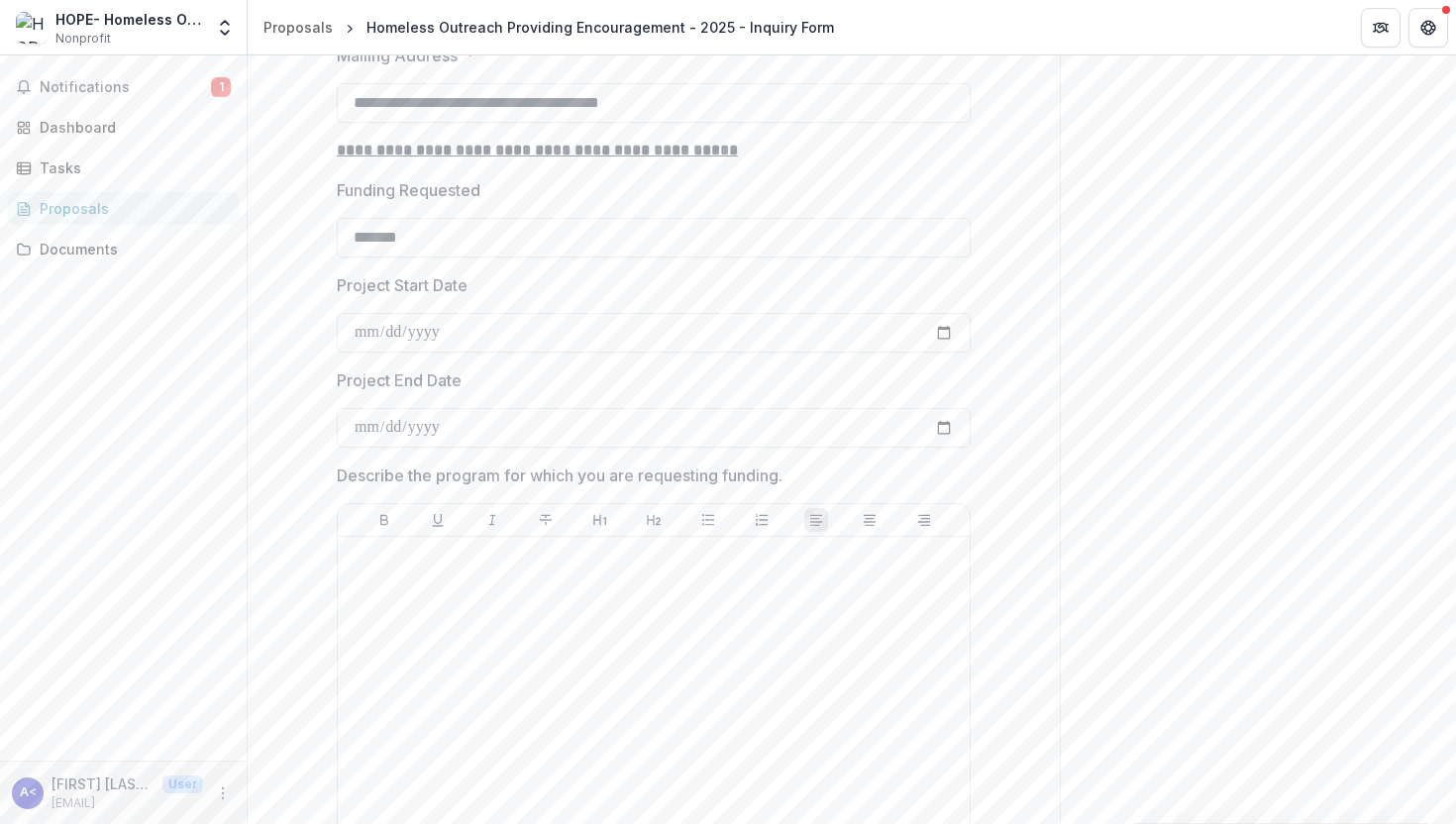 type on "**********" 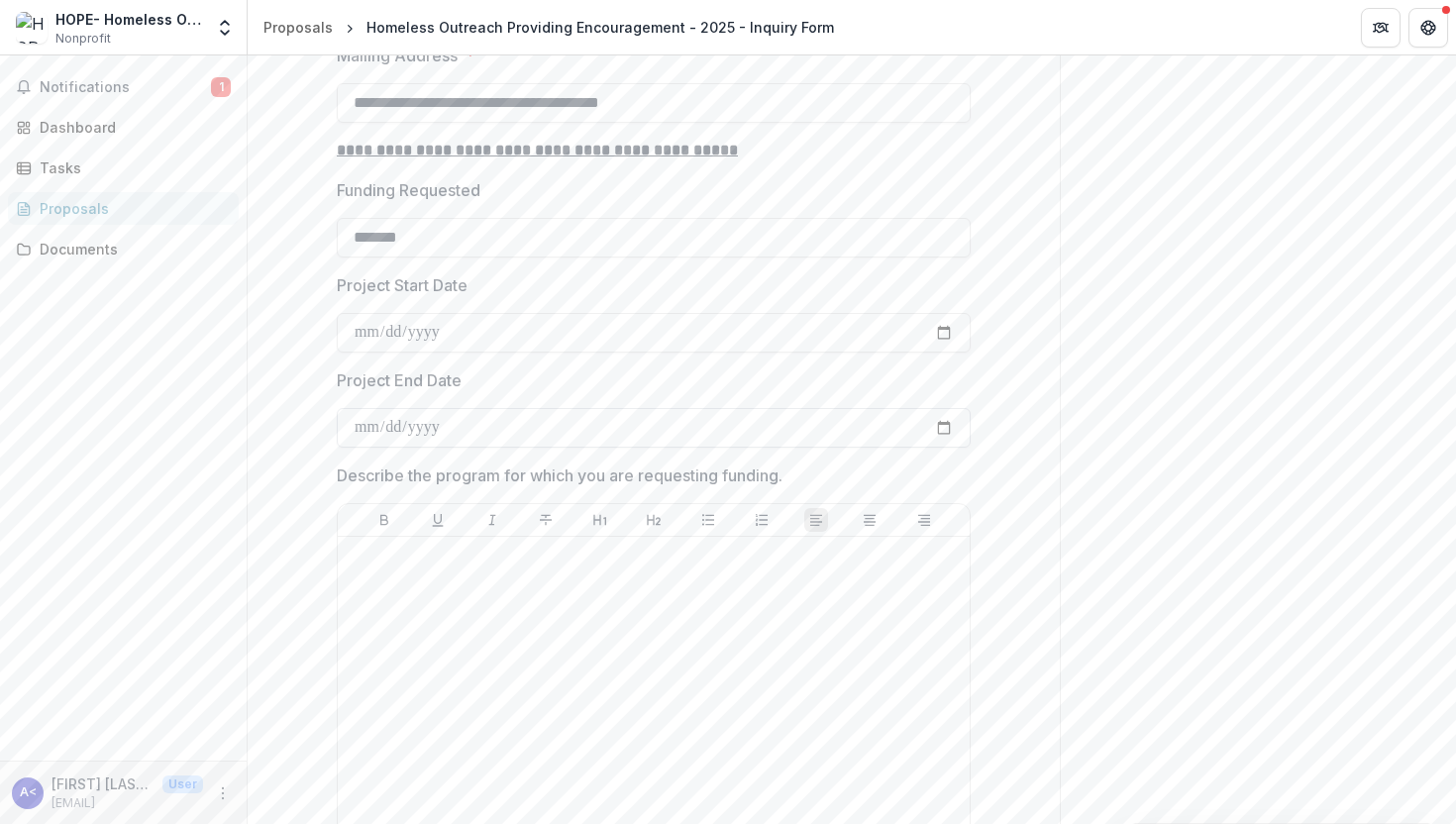 click on "Project End Date" at bounding box center [654, 428] 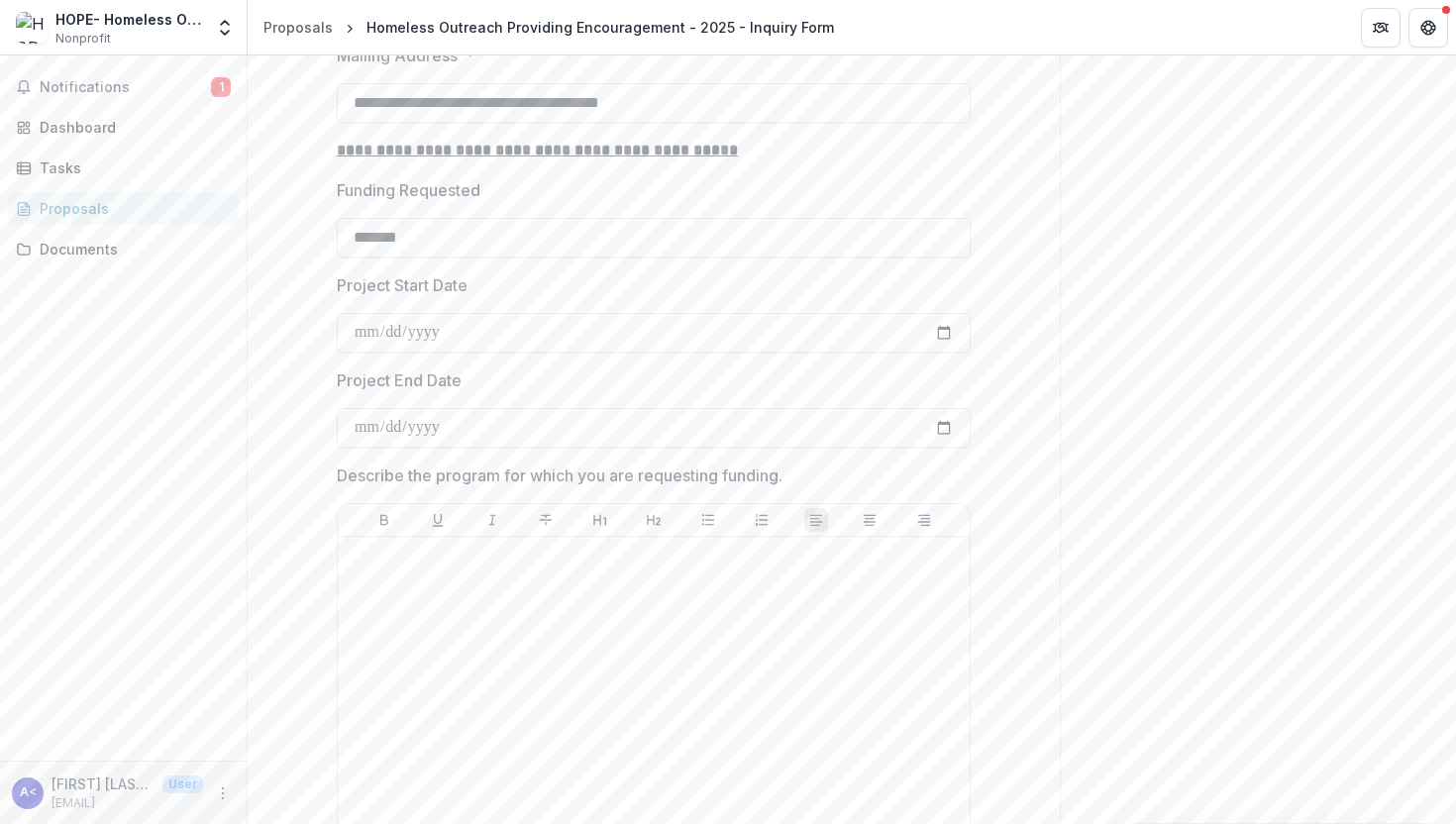 type on "**********" 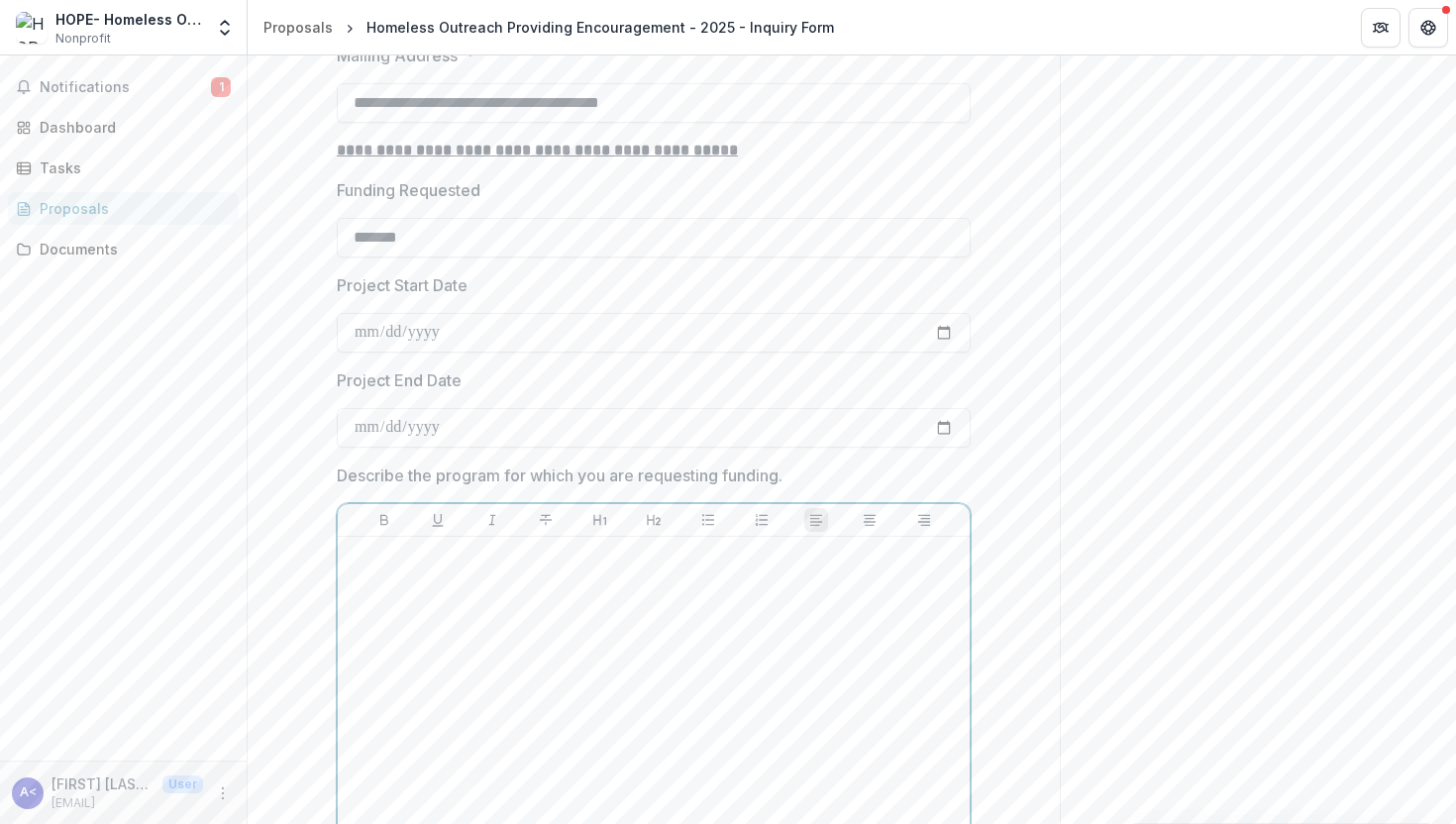 click at bounding box center [654, 693] 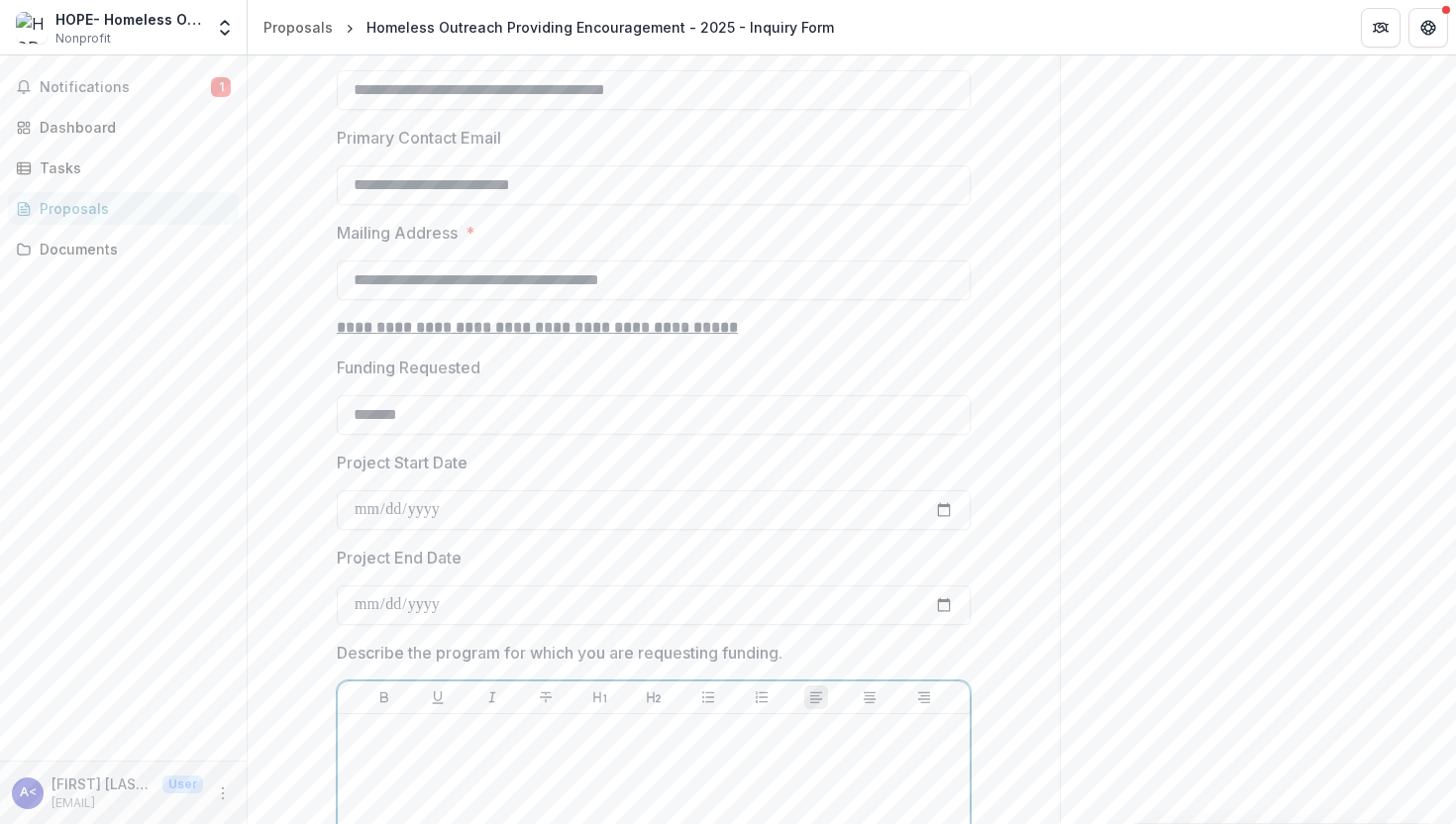 scroll, scrollTop: 2676, scrollLeft: 0, axis: vertical 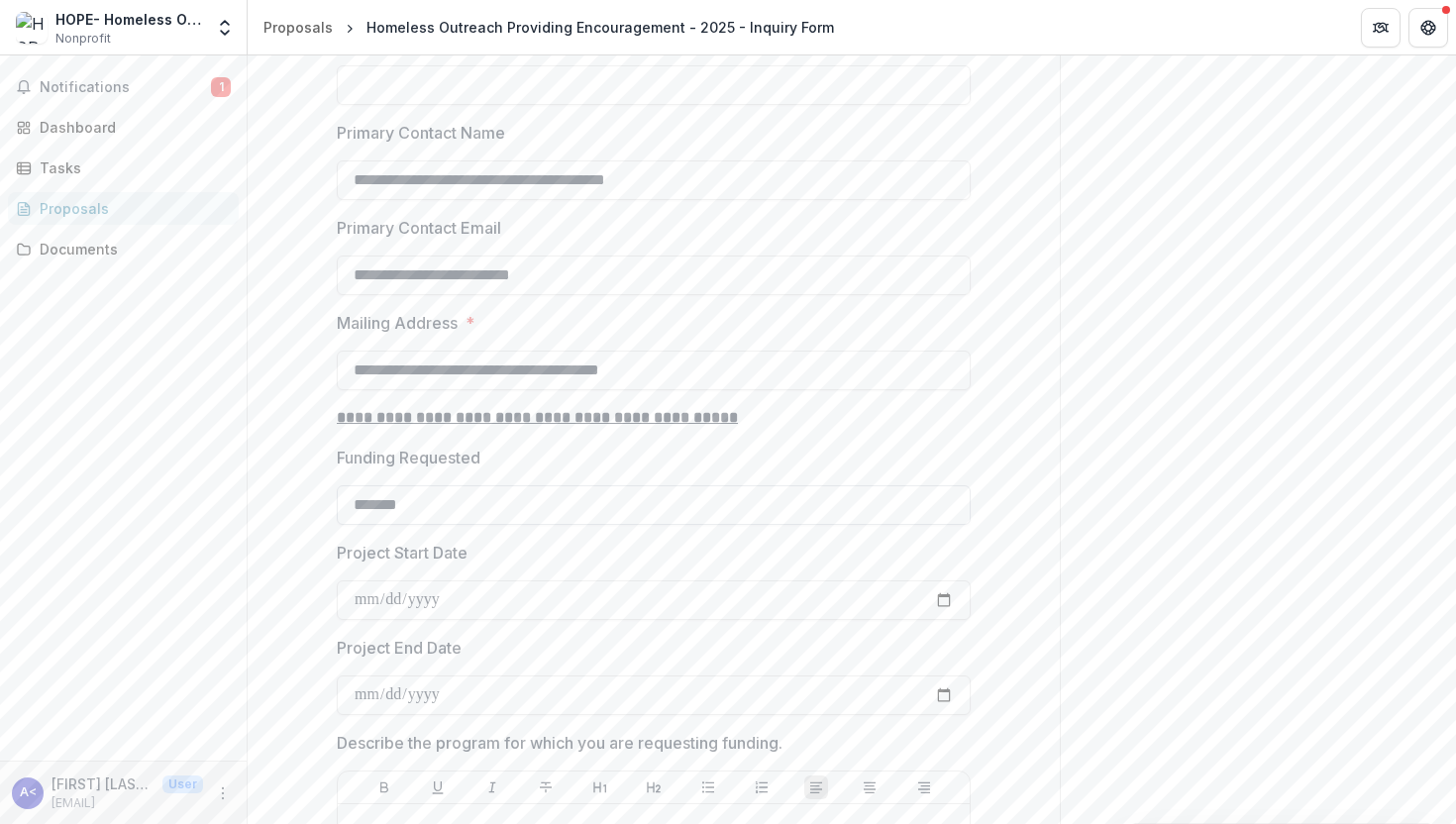 click on "*******" at bounding box center [654, 505] 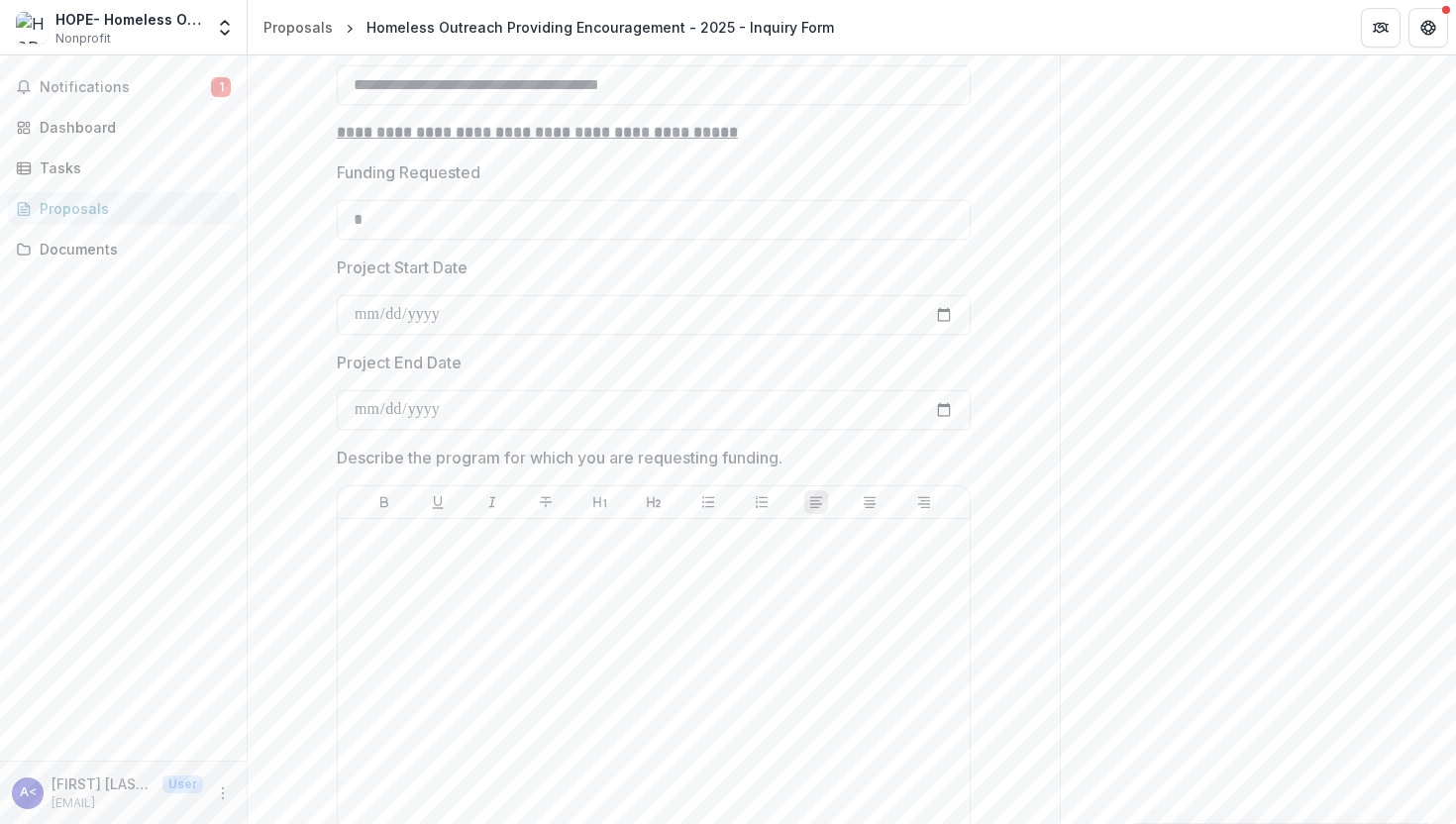 scroll, scrollTop: 2531, scrollLeft: 0, axis: vertical 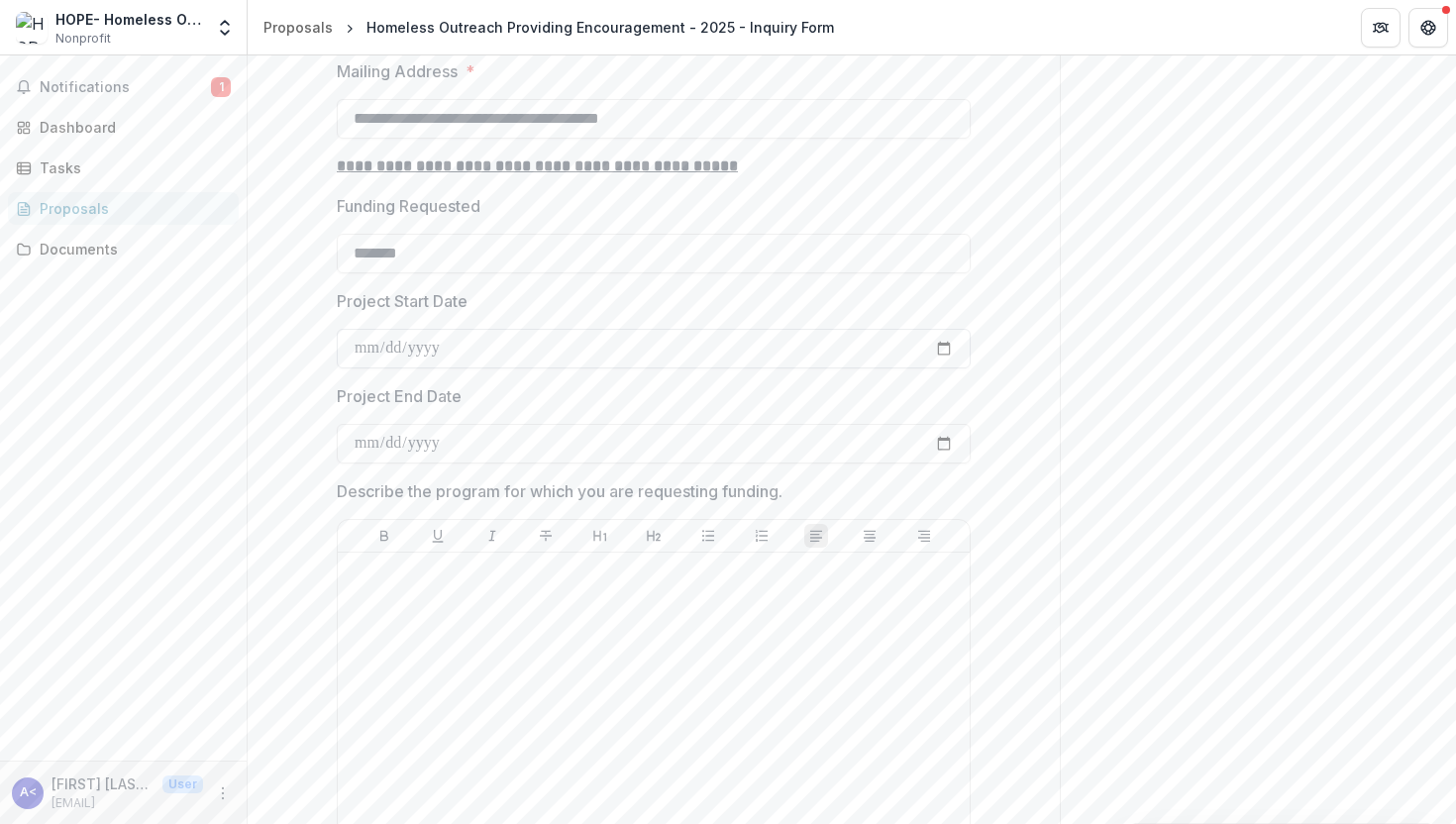 type on "*******" 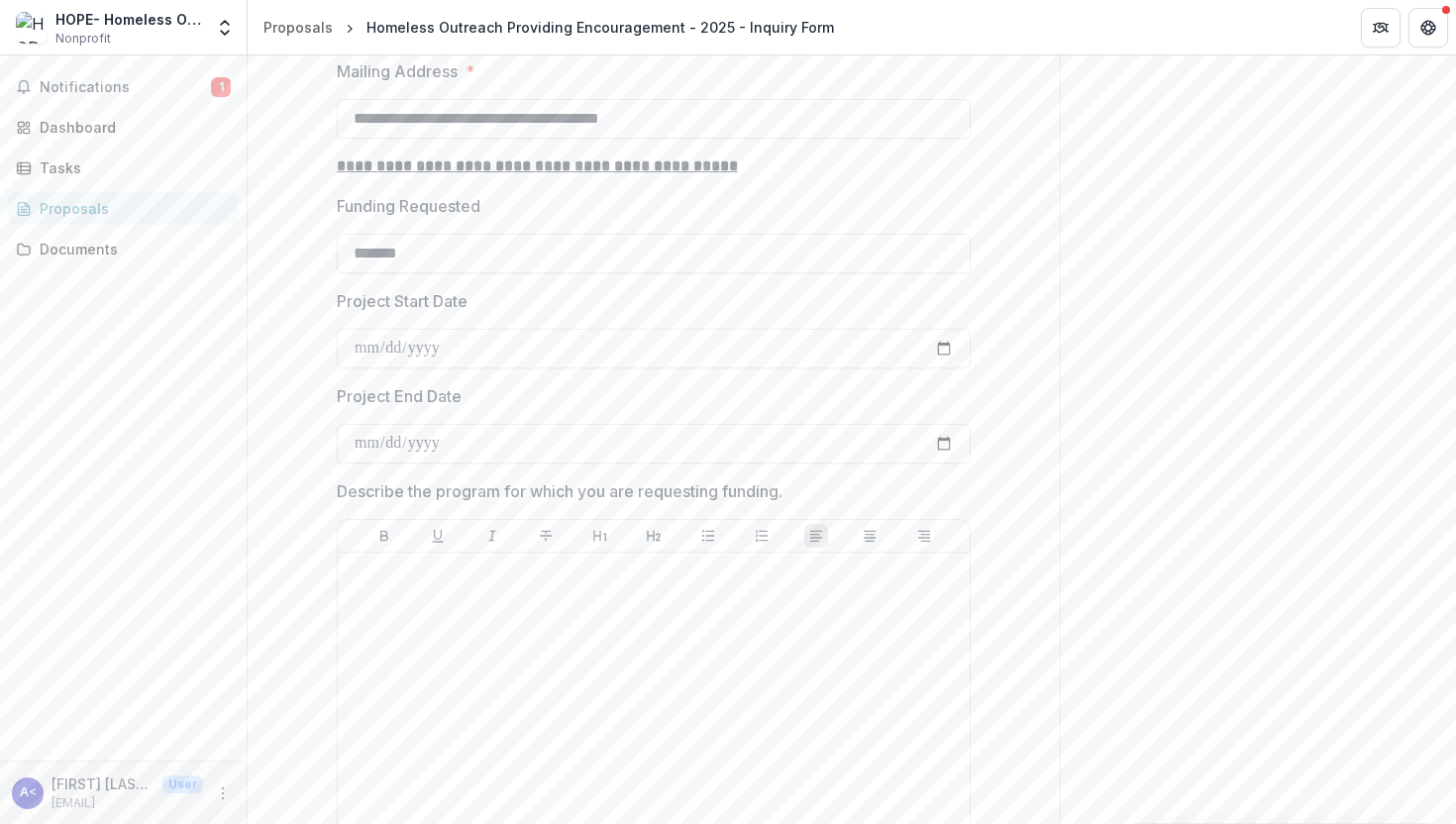 type on "**********" 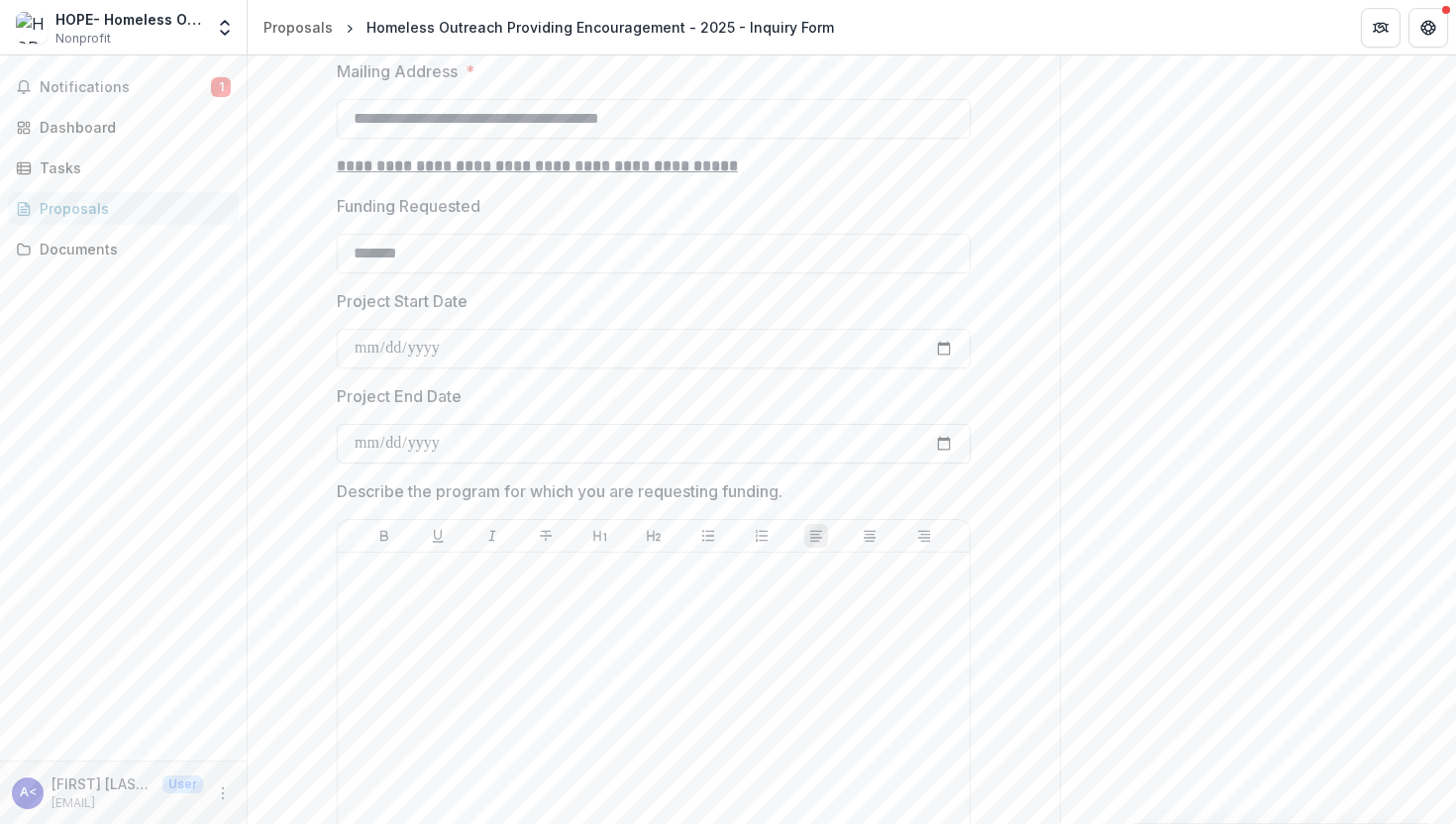 click on "**********" at bounding box center [654, 444] 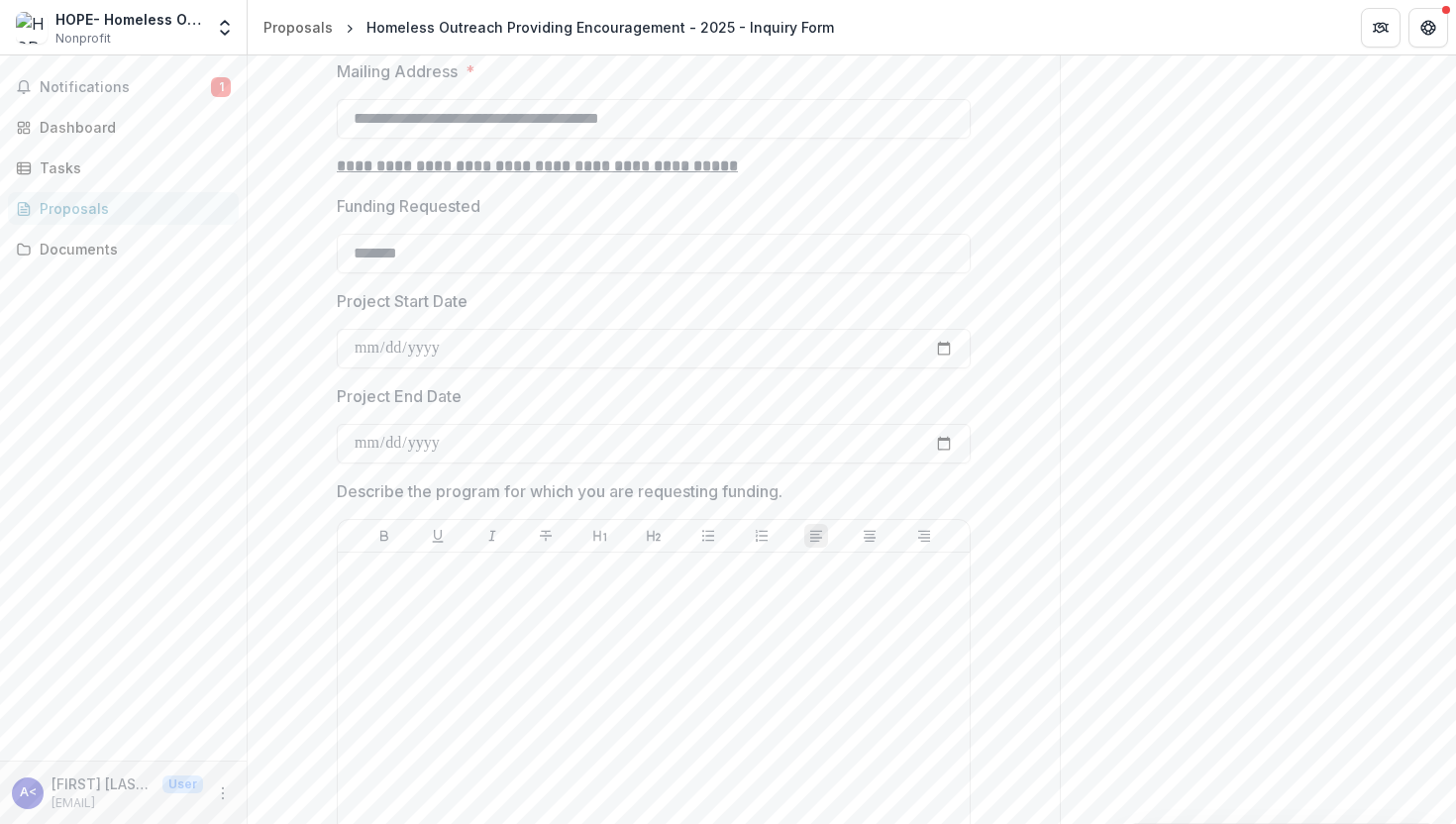 click on "Project End Date" at bounding box center [648, 396] 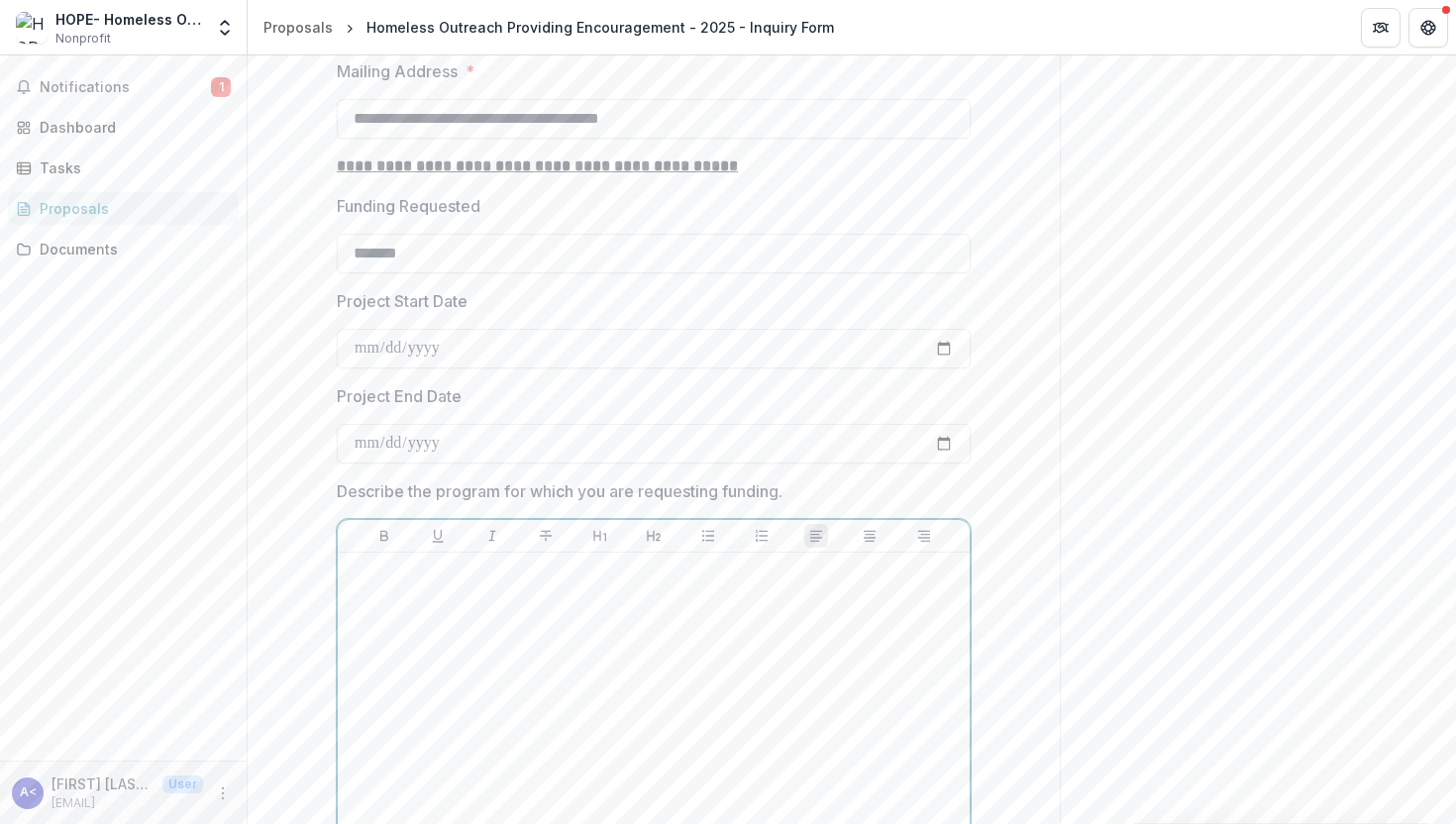 click at bounding box center (654, 709) 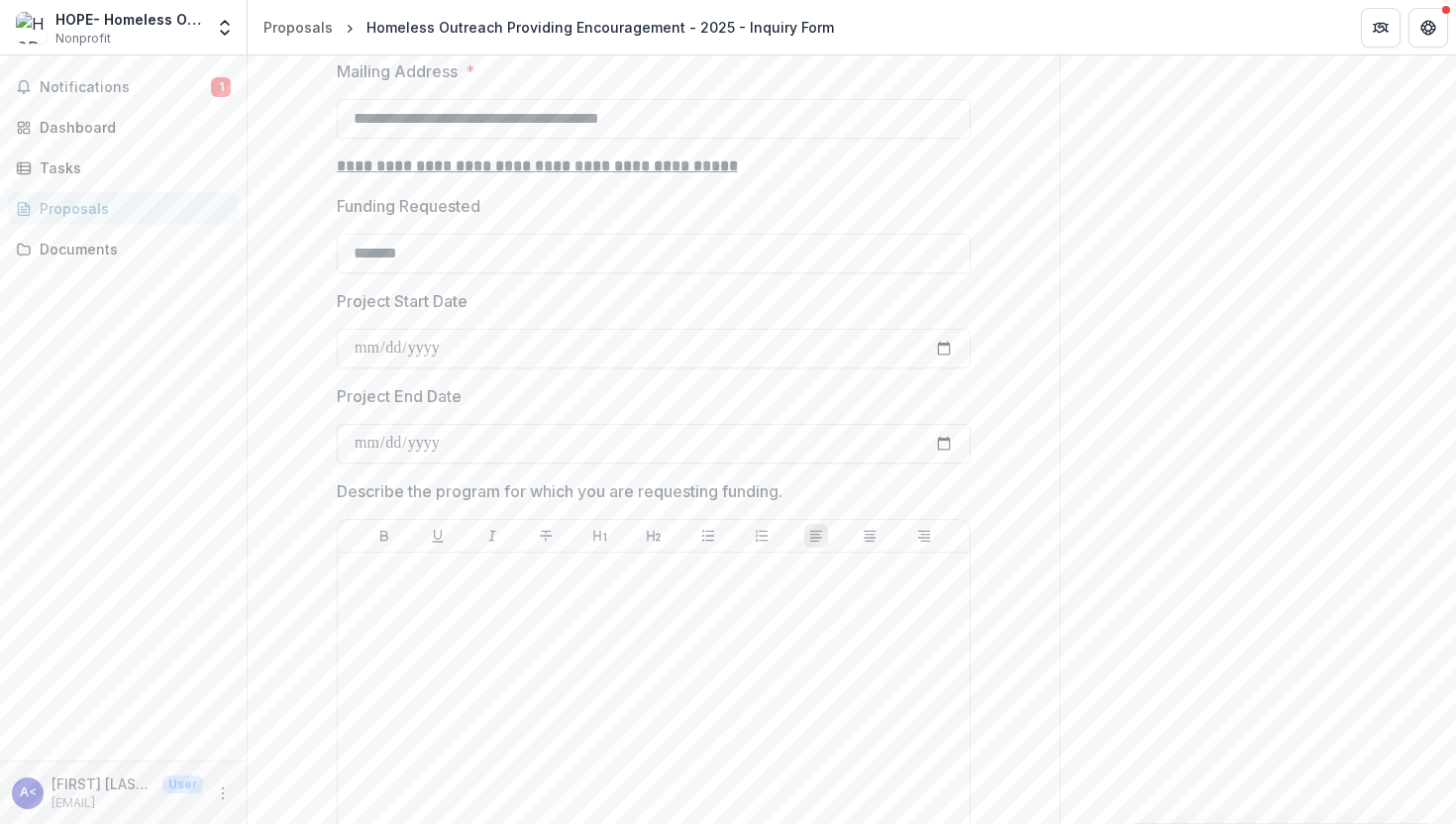 click on "**********" at bounding box center (654, 444) 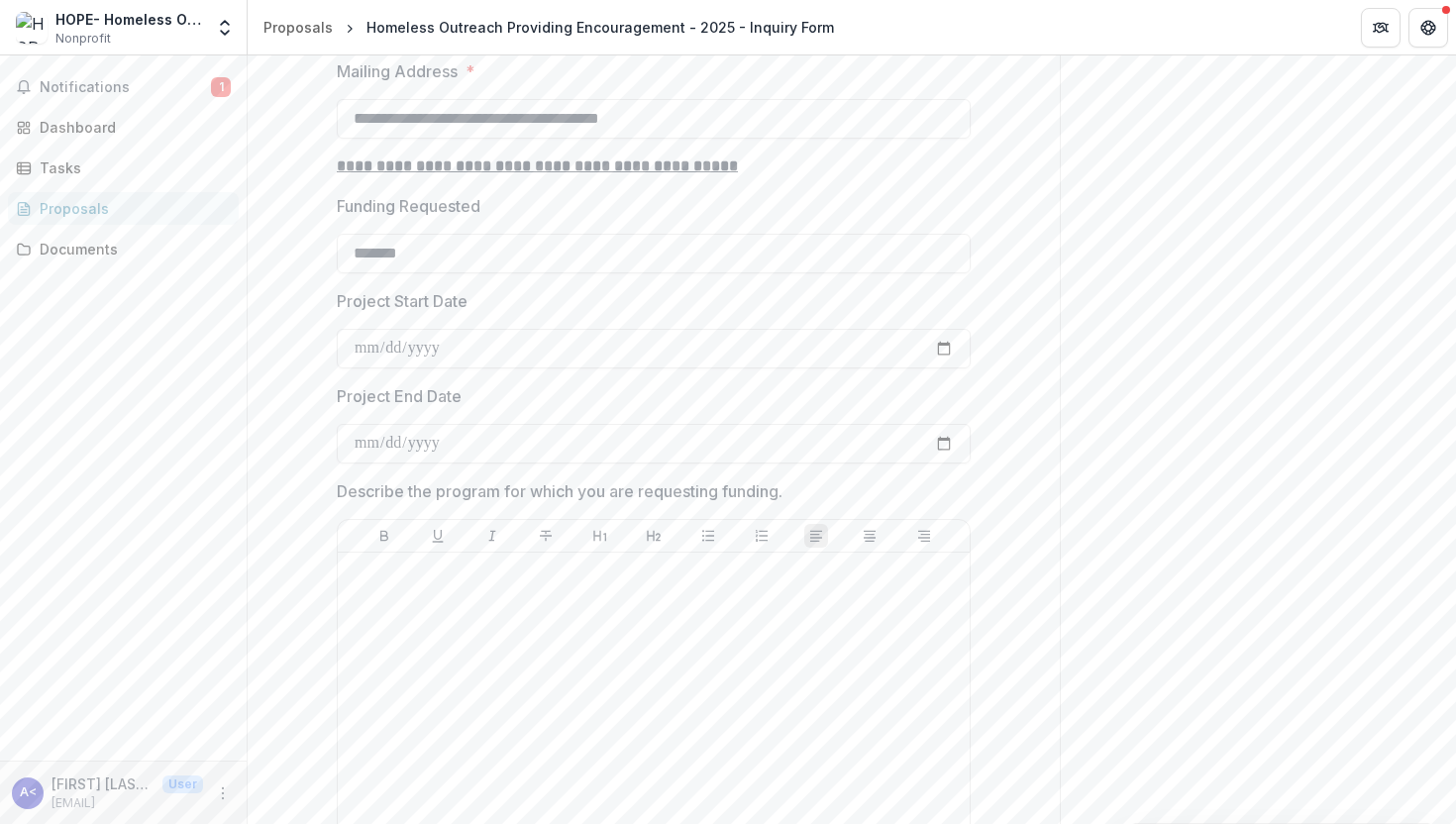 type on "**********" 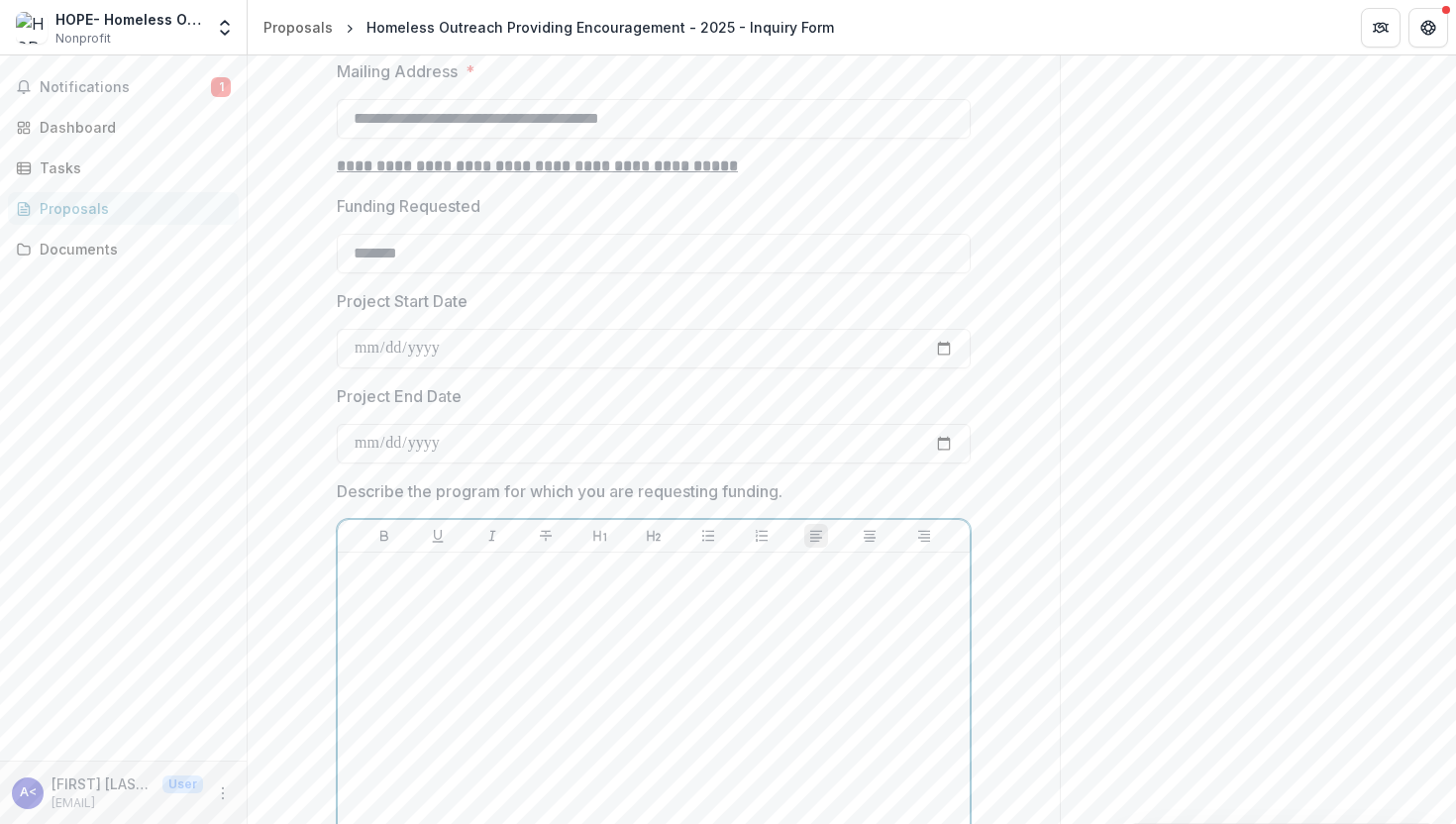 click at bounding box center [654, 709] 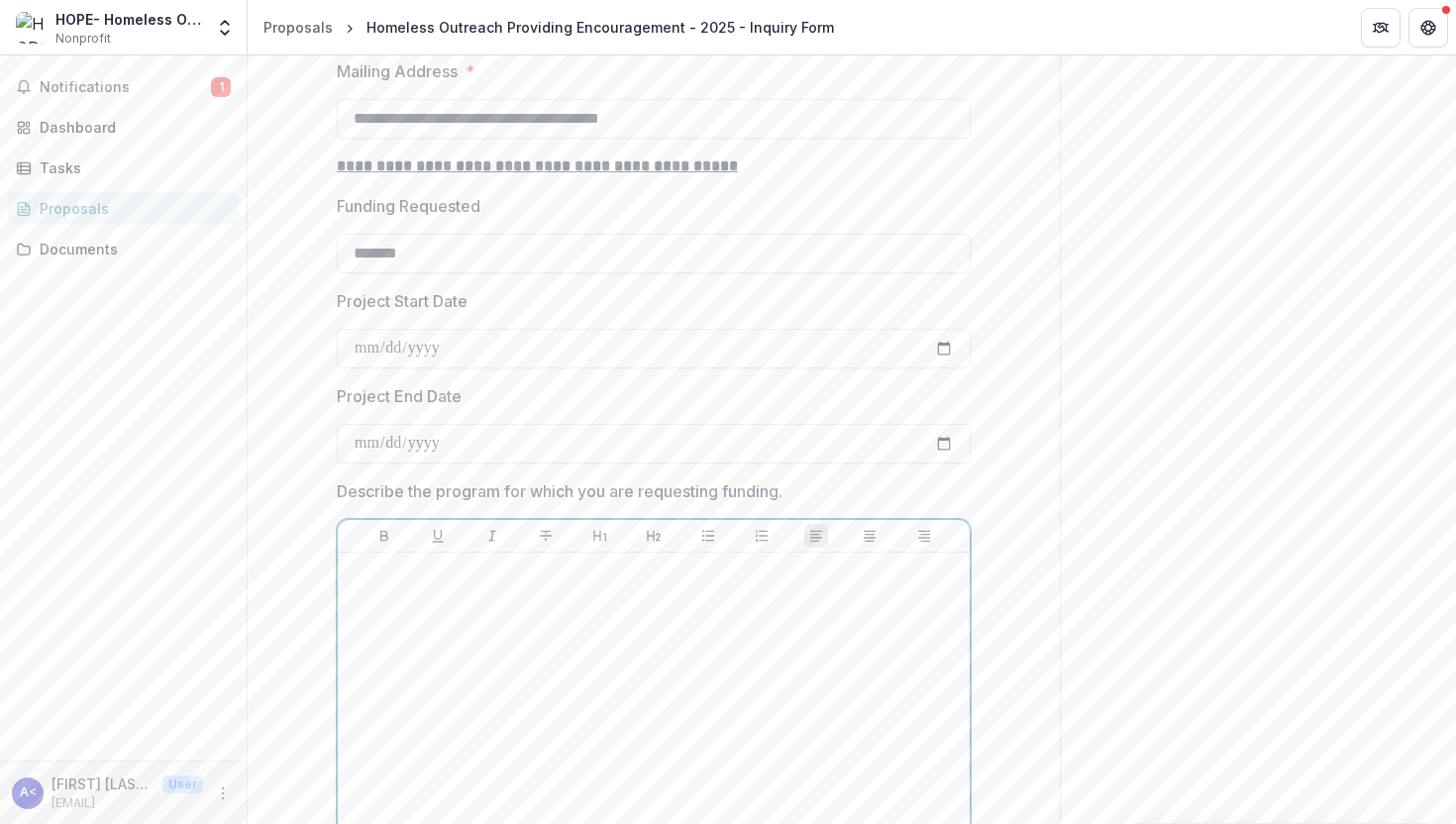 type 